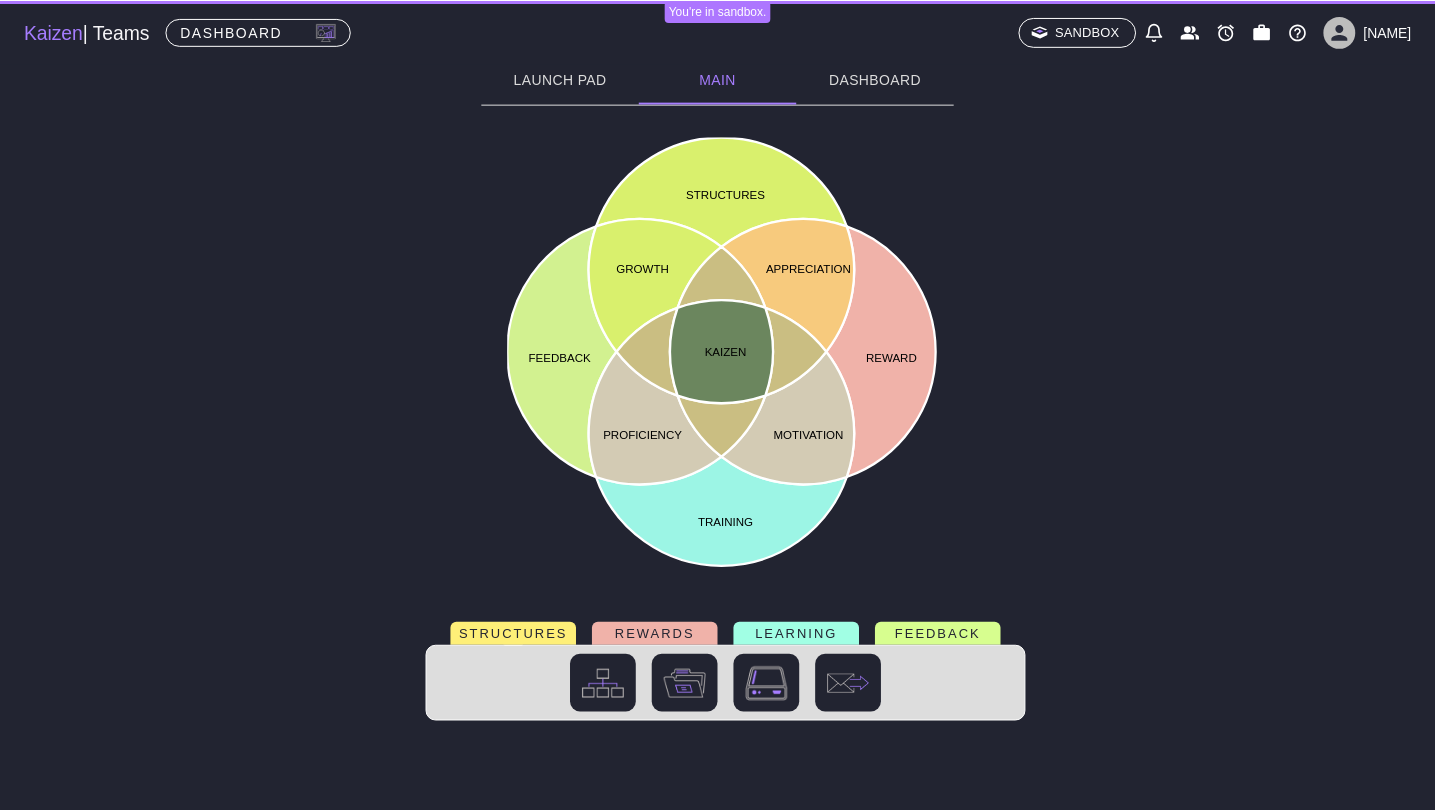 scroll, scrollTop: 0, scrollLeft: 0, axis: both 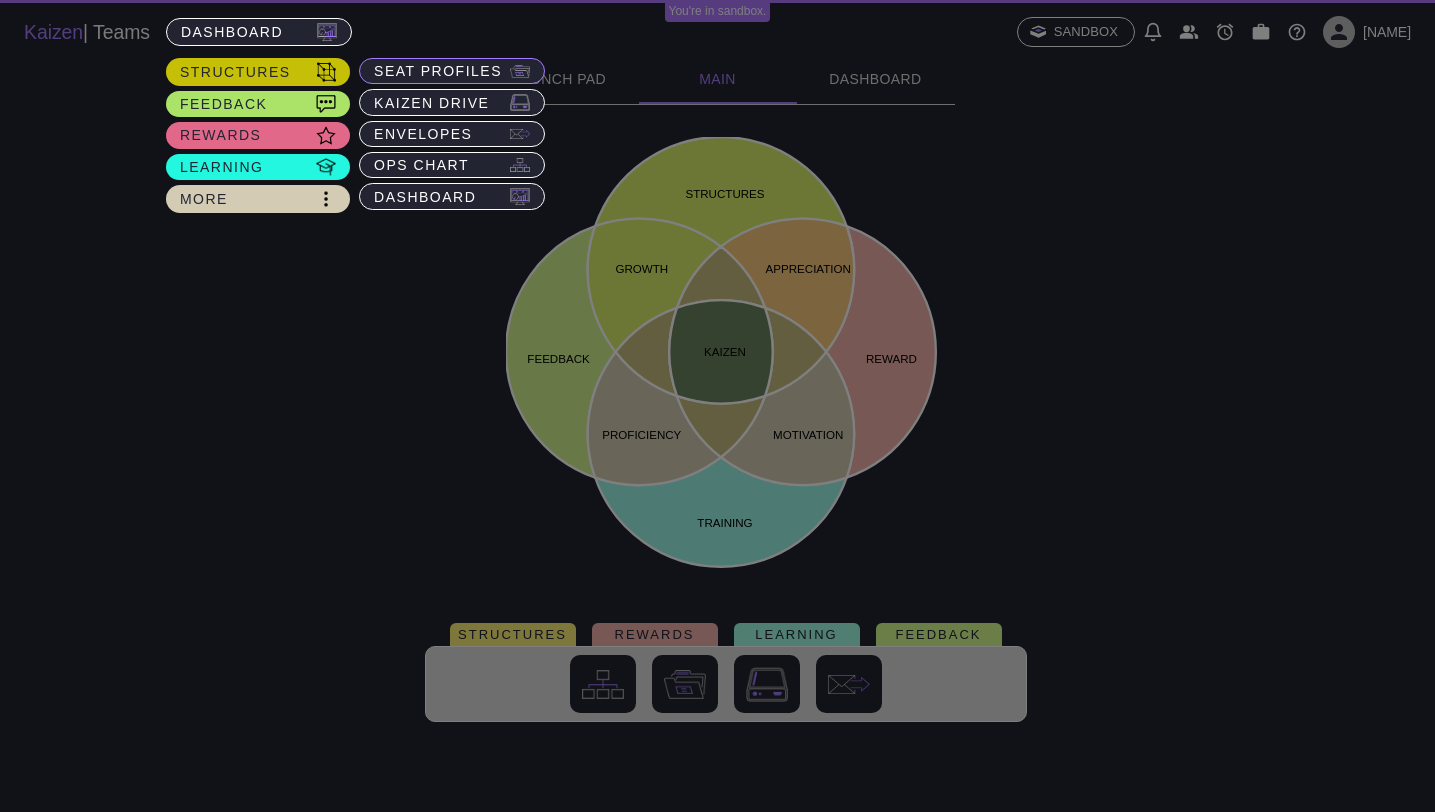 click on "Seat Profiles" at bounding box center (438, 71) 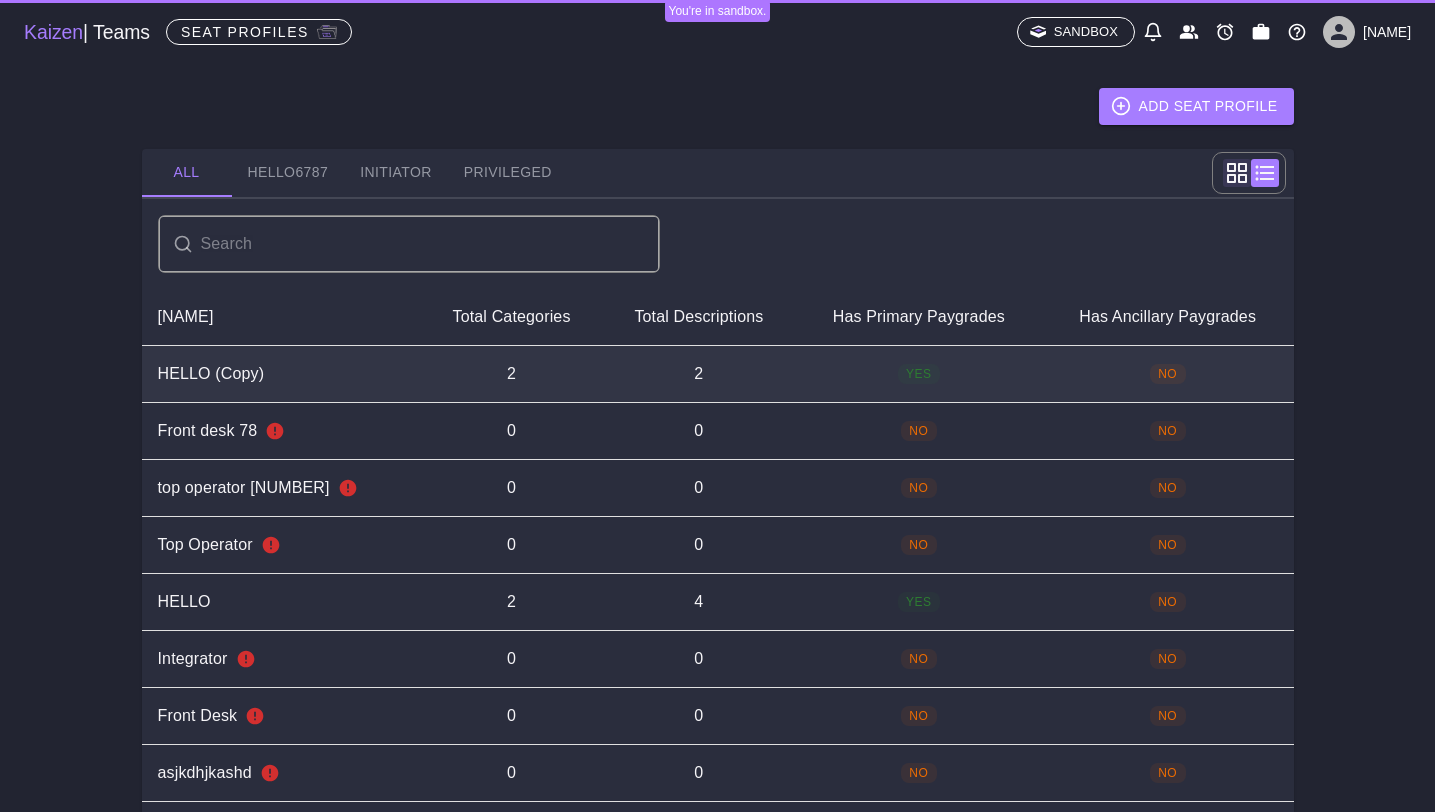 click on "HELLO (Copy)" at bounding box center [211, 374] 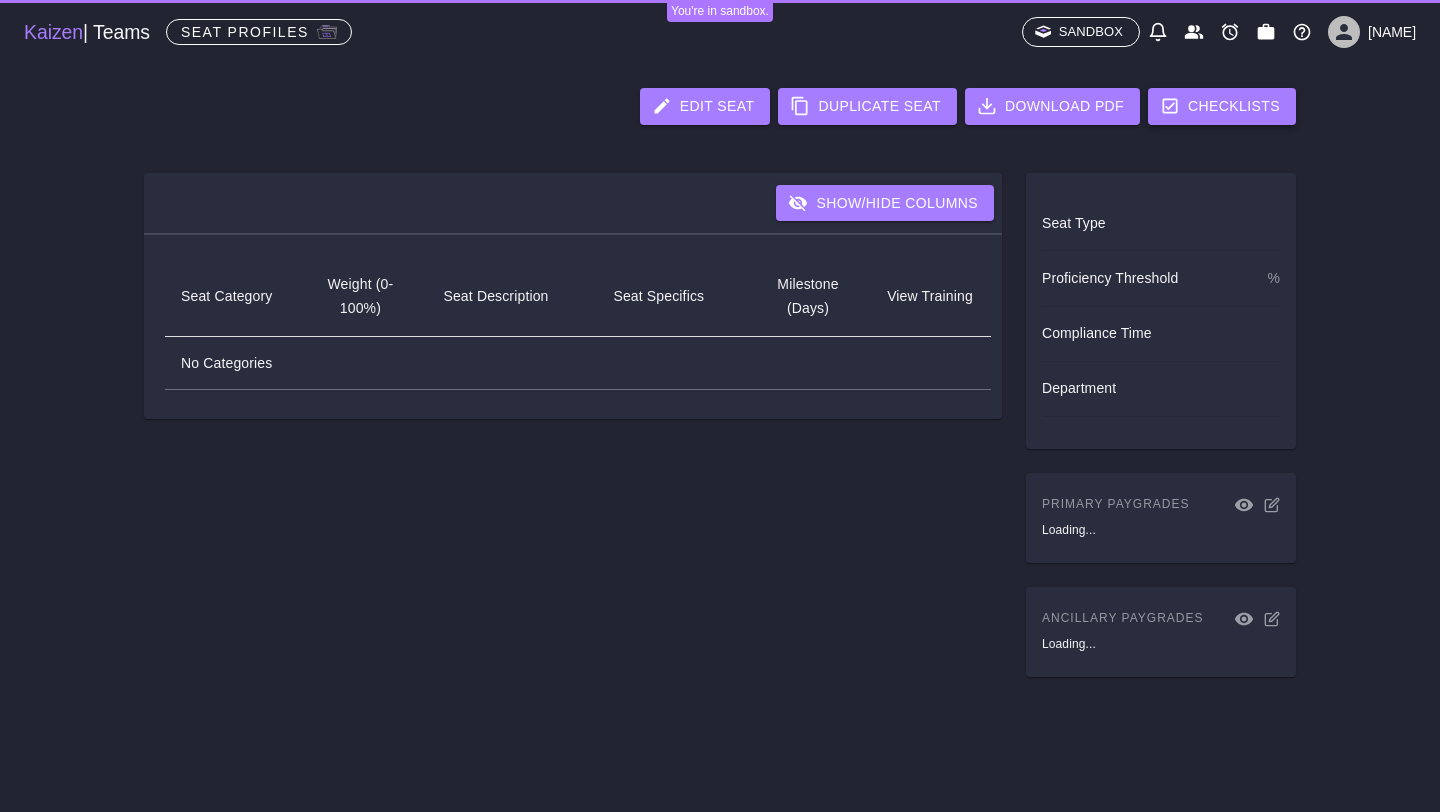 click on "Checklists" at bounding box center (1222, 106) 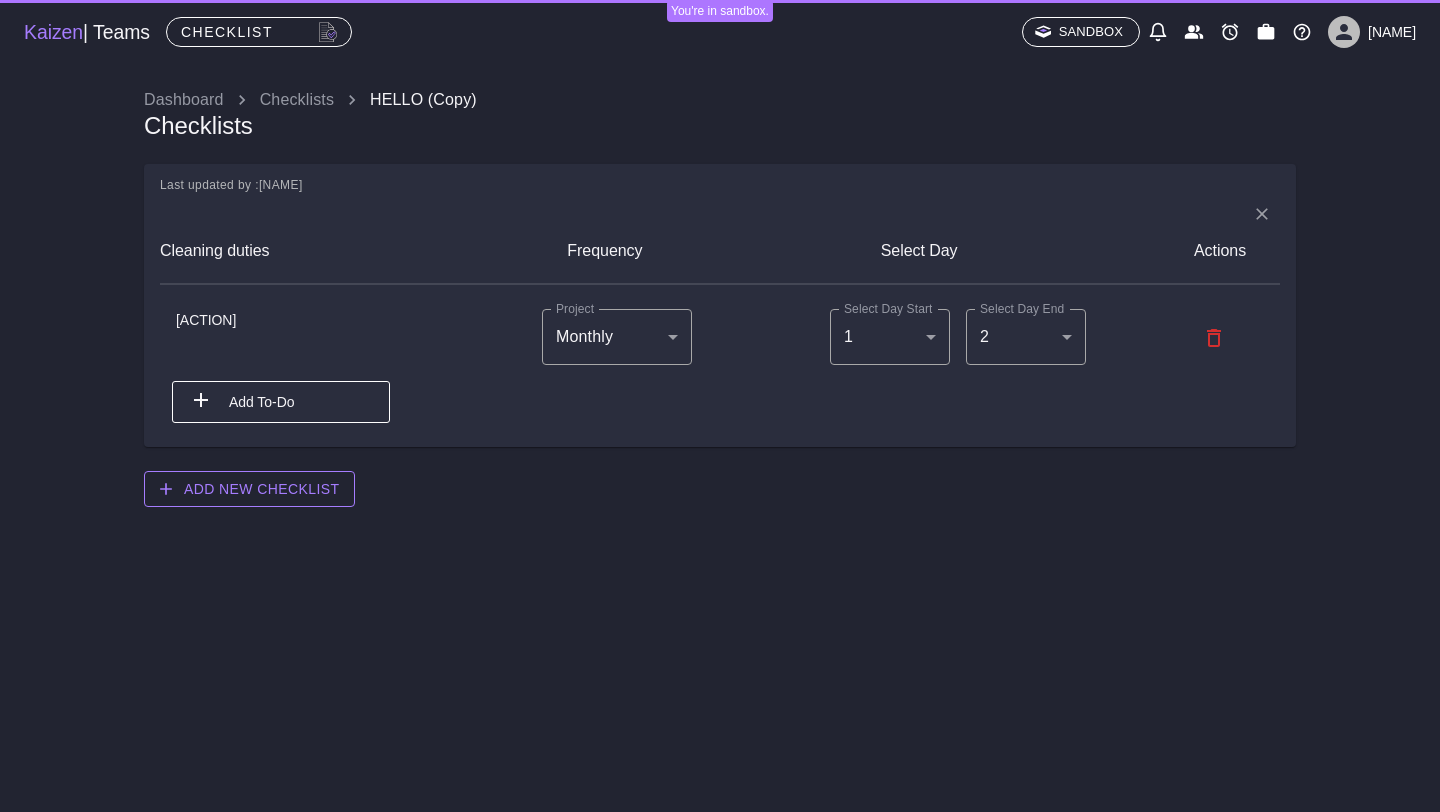 click on "Add New Checklist" at bounding box center [249, 489] 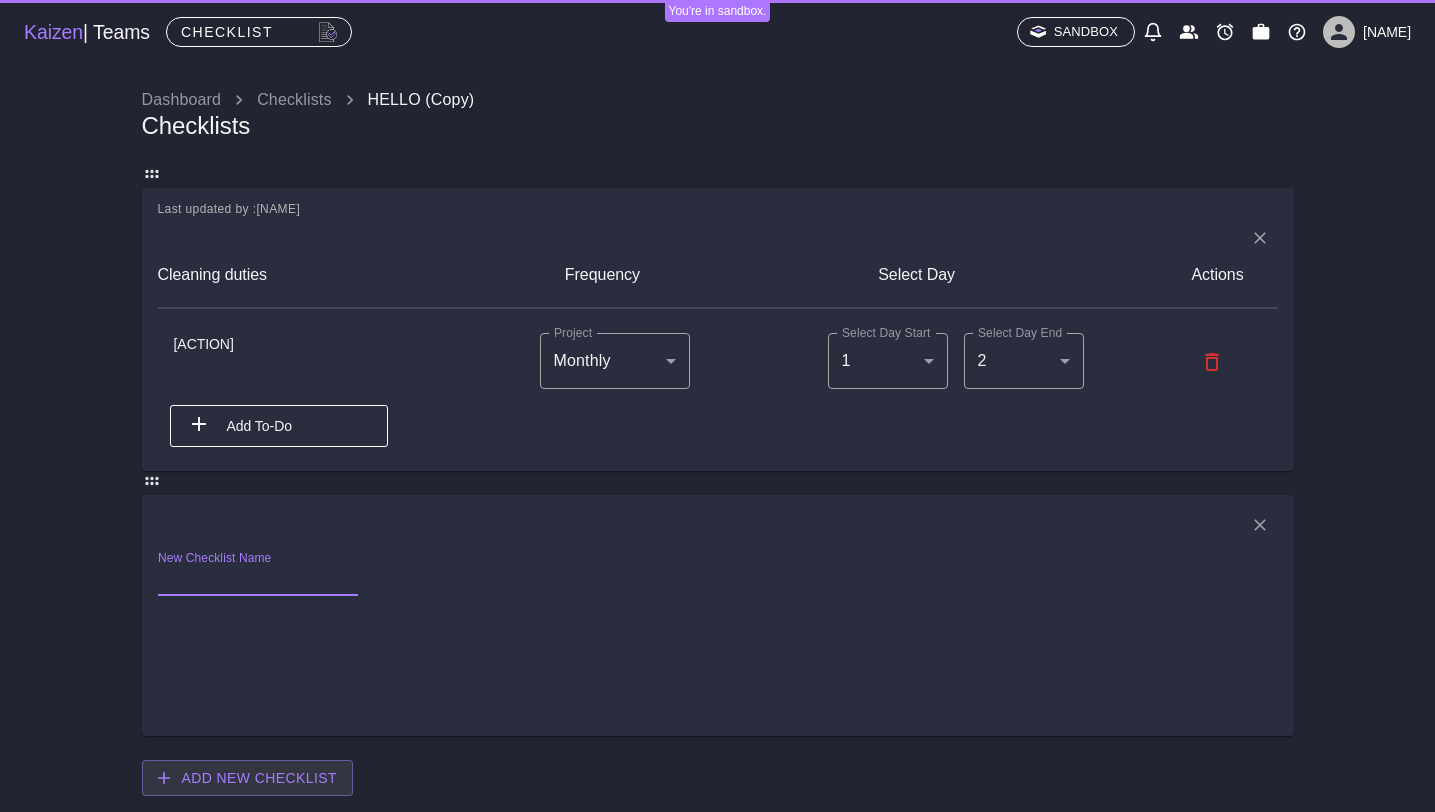 scroll, scrollTop: 40, scrollLeft: 0, axis: vertical 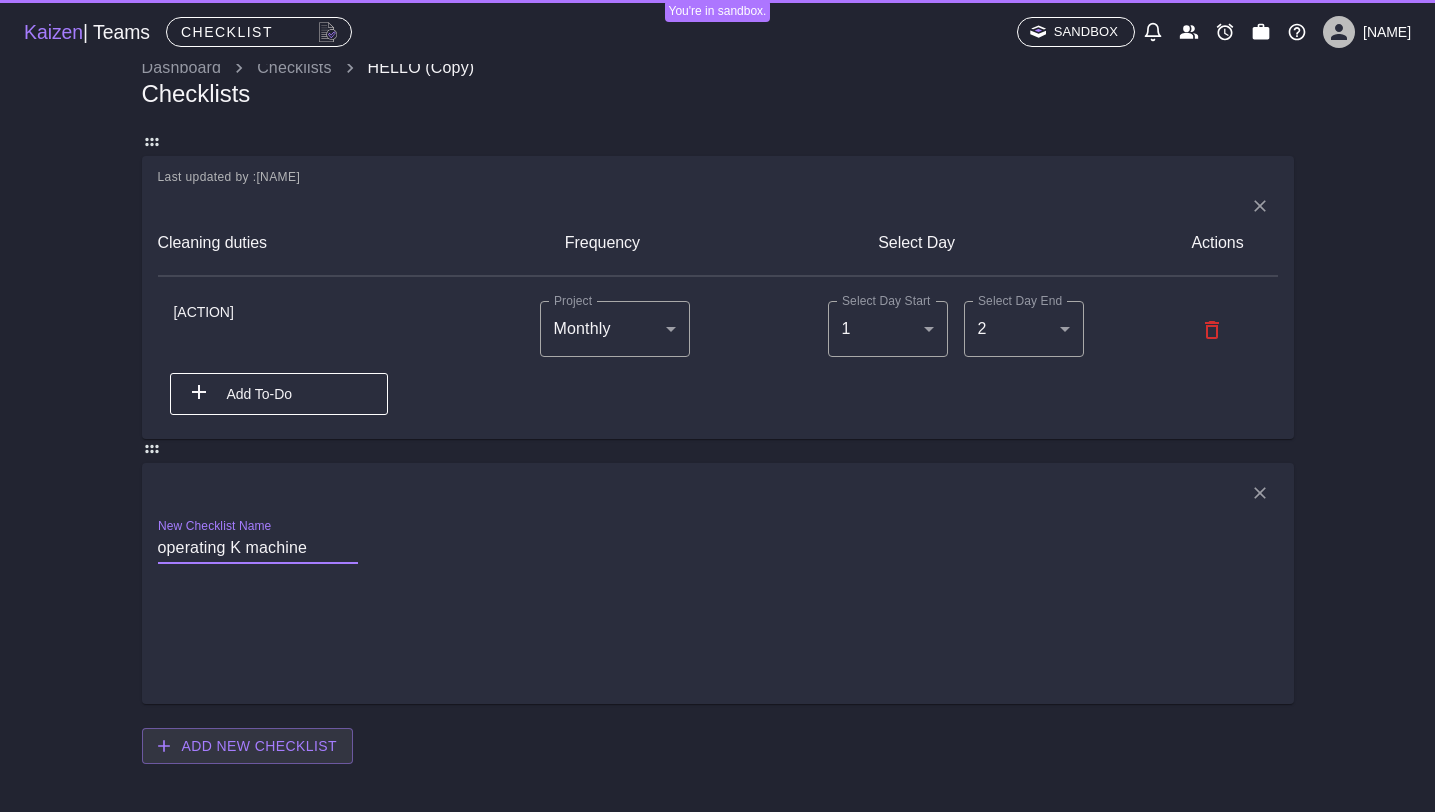 type on "operating K machine" 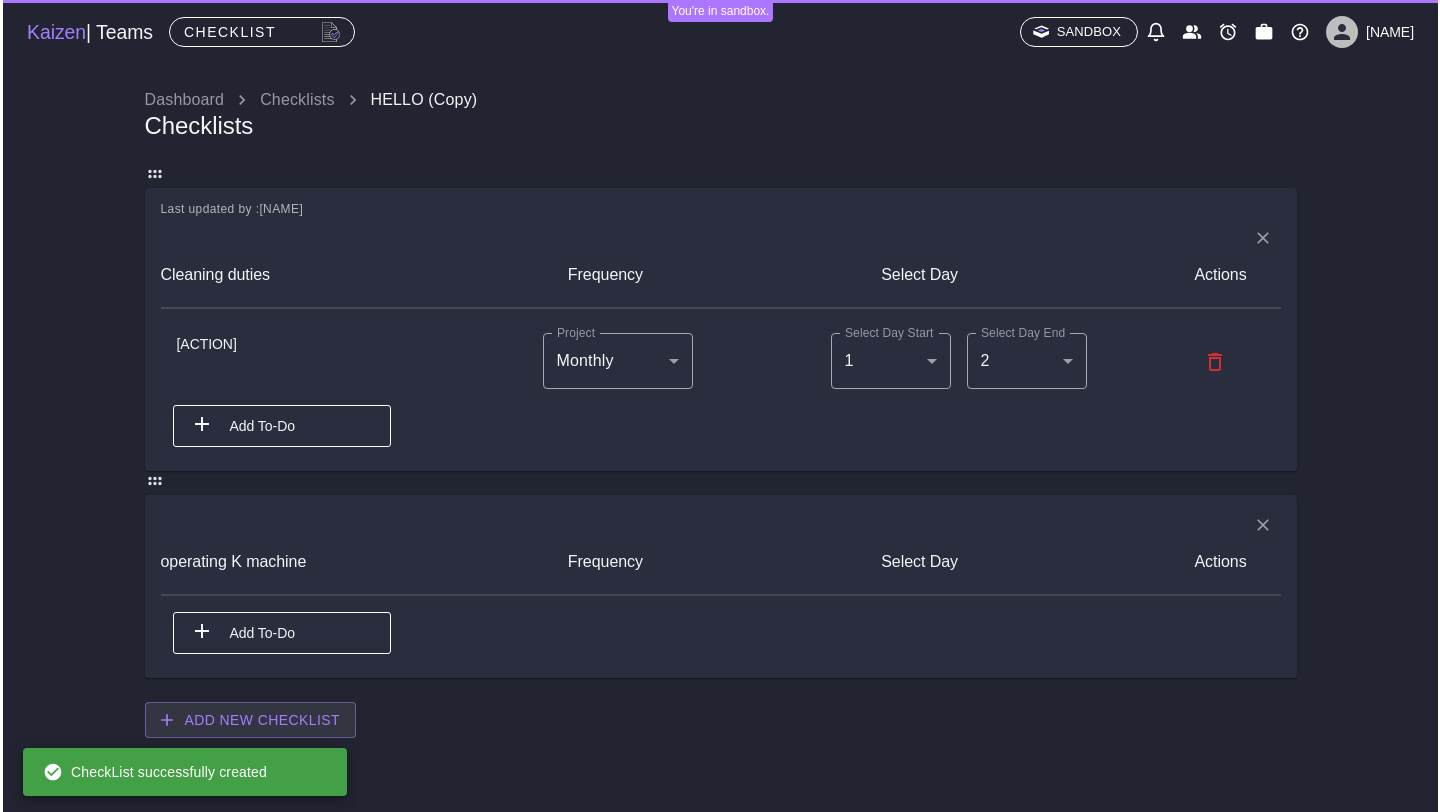 scroll, scrollTop: 0, scrollLeft: 0, axis: both 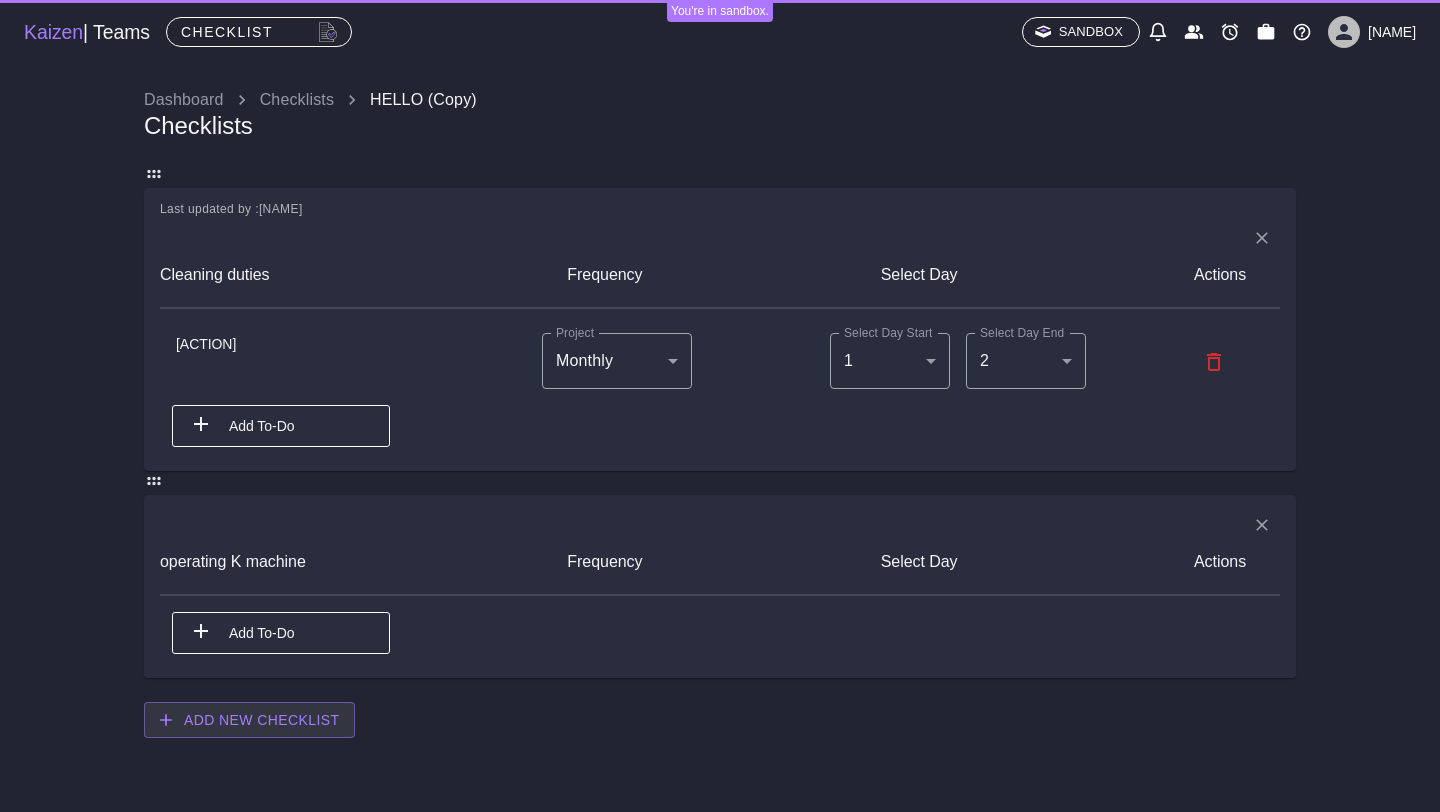 click at bounding box center [1262, 238] 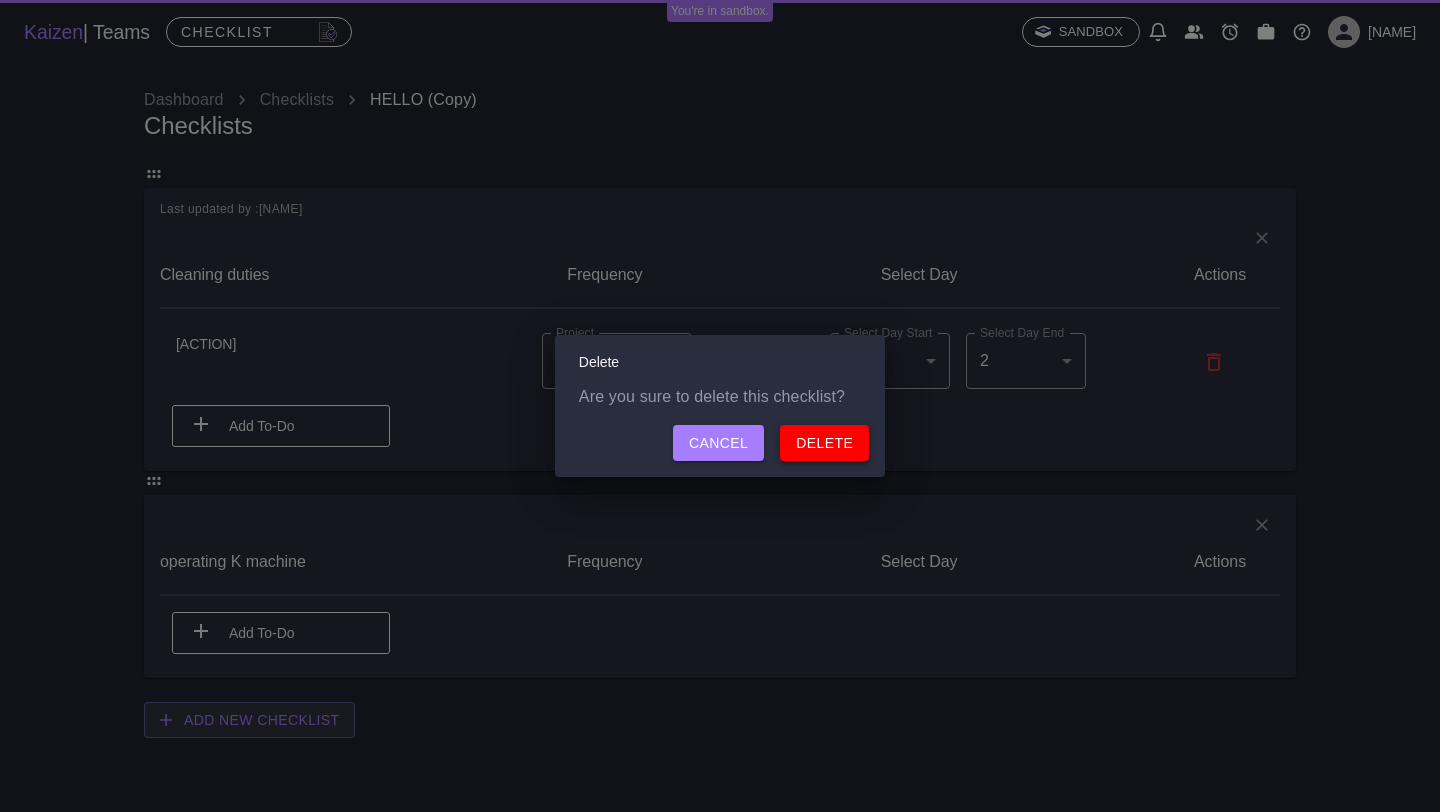 click on "Delete" at bounding box center [718, 443] 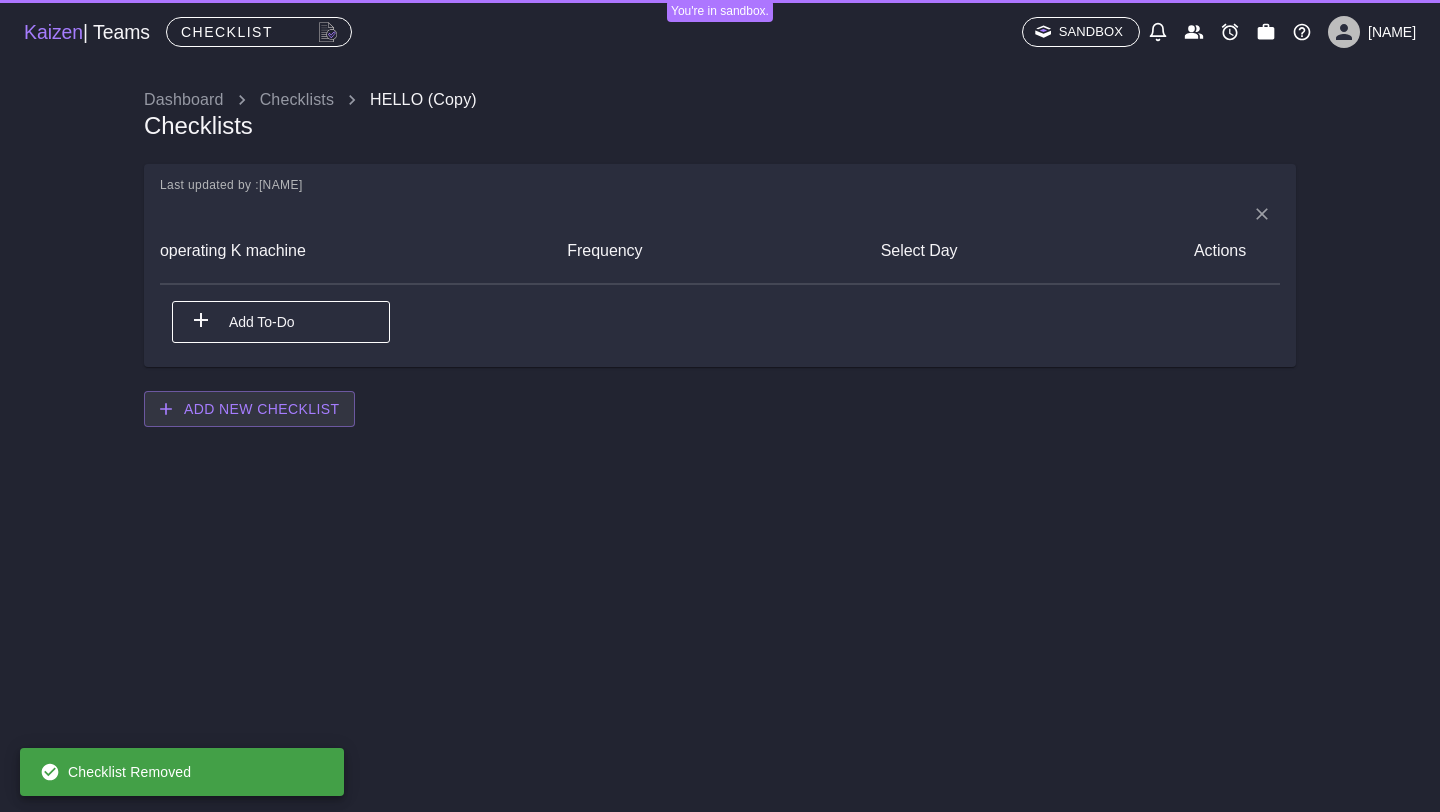 click at bounding box center (1262, 214) 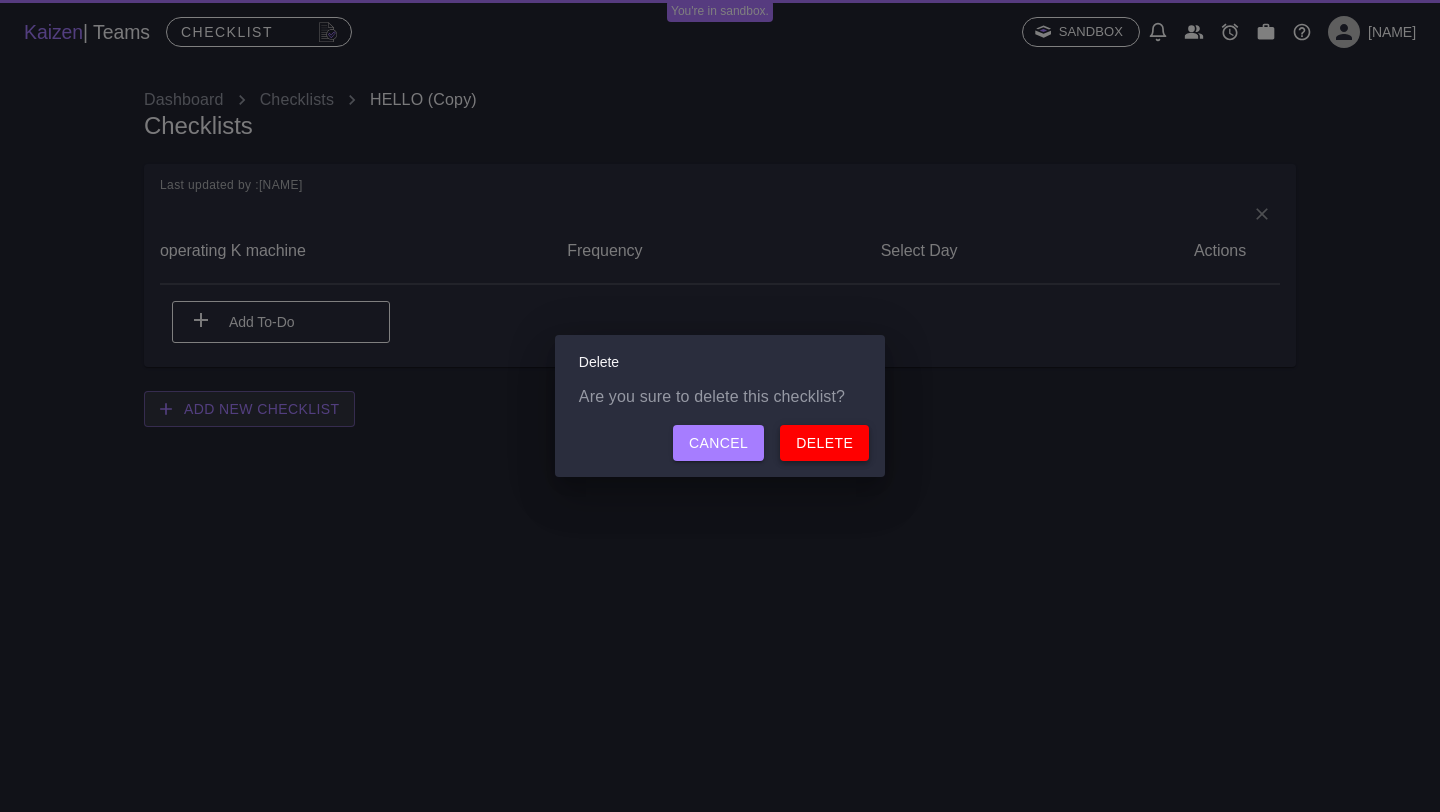 click on "Delete" at bounding box center (718, 443) 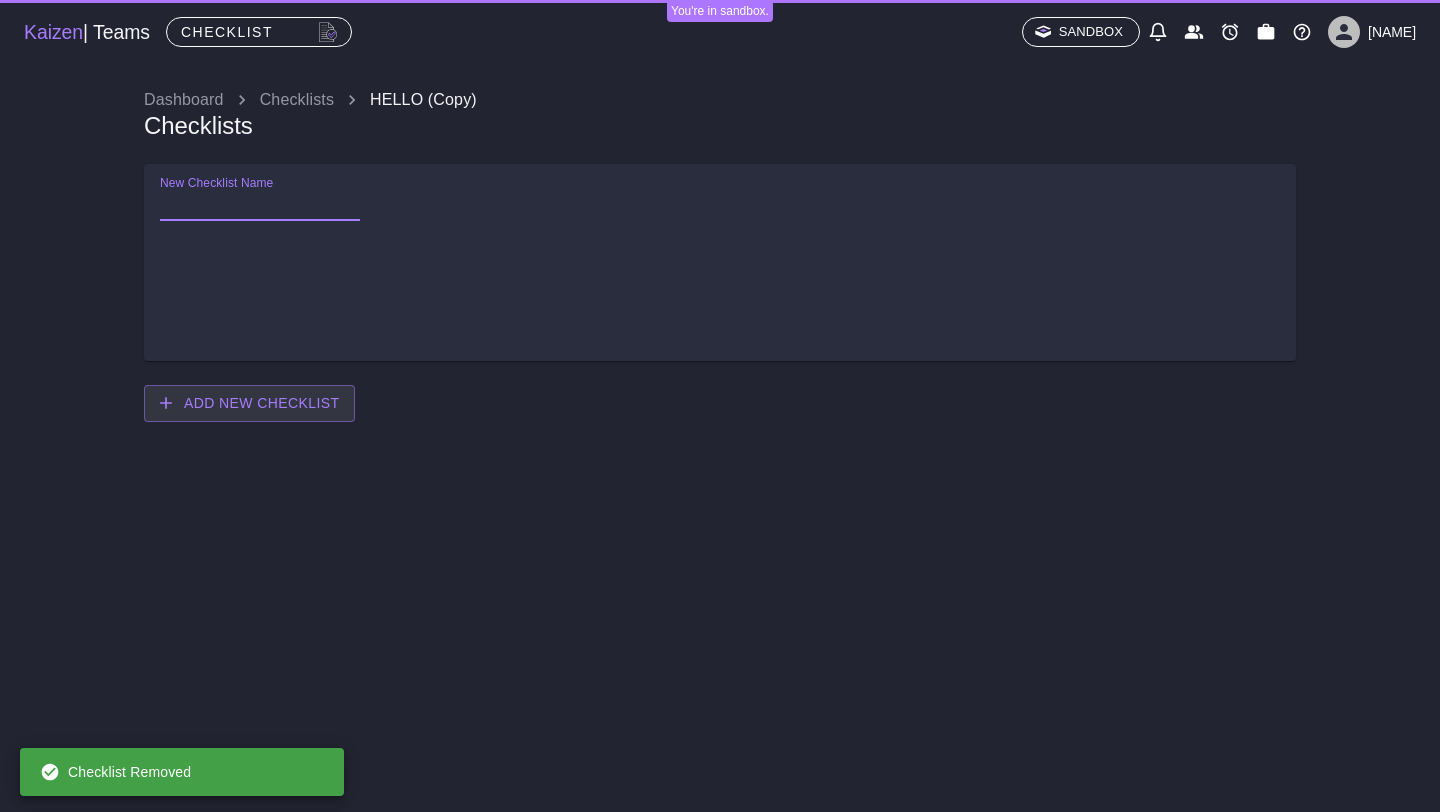 click on "Dashboard Checklists HELLO (Copy) Checklists New Checklist Name
To pick up a draggable item, press the space bar.
While dragging, use the arrow keys to move the item.
Press space again to drop the item in its new position, or press escape to cancel.
Add New Checklist" at bounding box center [720, 267] 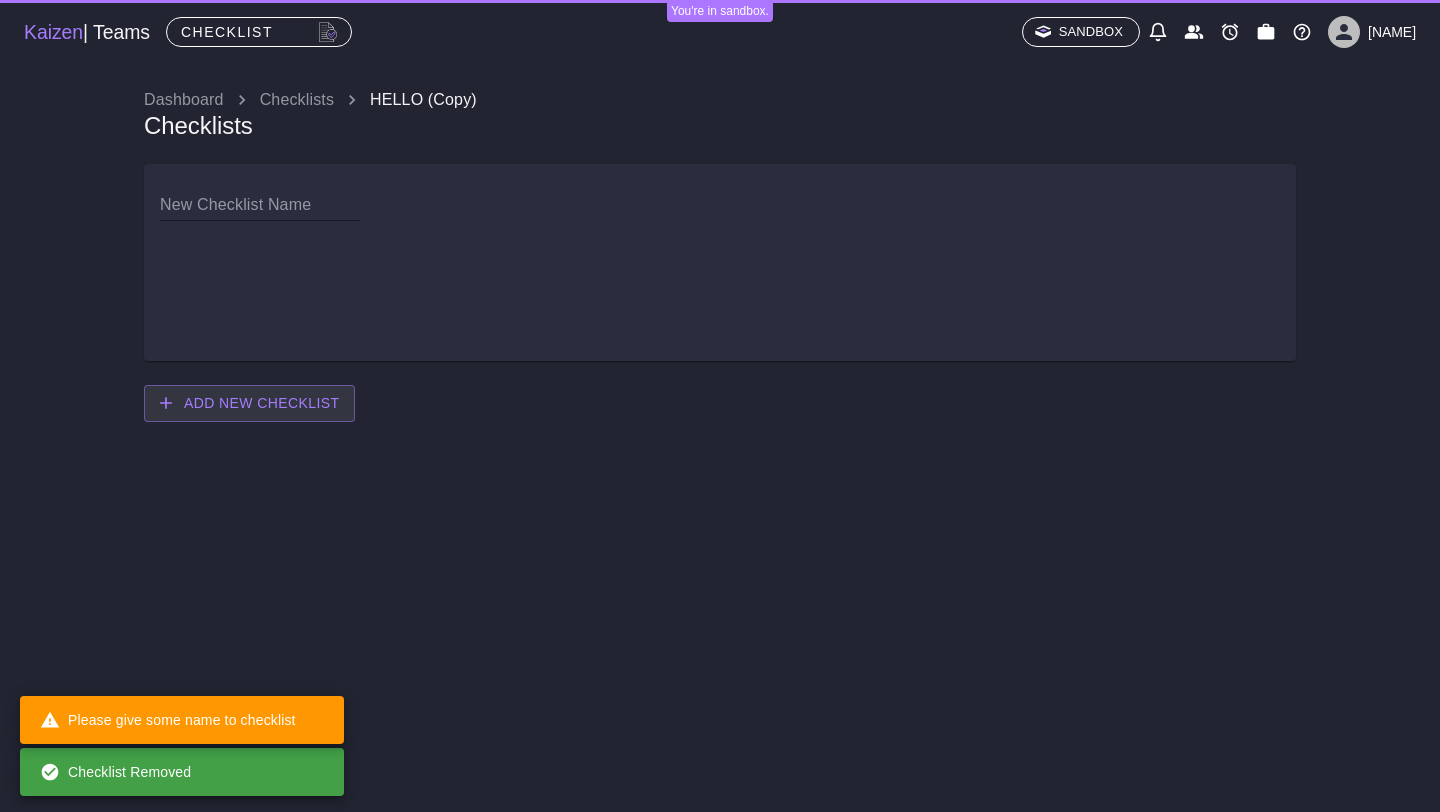 click on "Dashboard Checklists HELLO (Copy) Checklists New Checklist Name
To pick up a draggable item, press the space bar.
While dragging, use the arrow keys to move the item.
Press space again to drop the item in its new position, or press escape to cancel.
Add New Checklist" at bounding box center [720, 267] 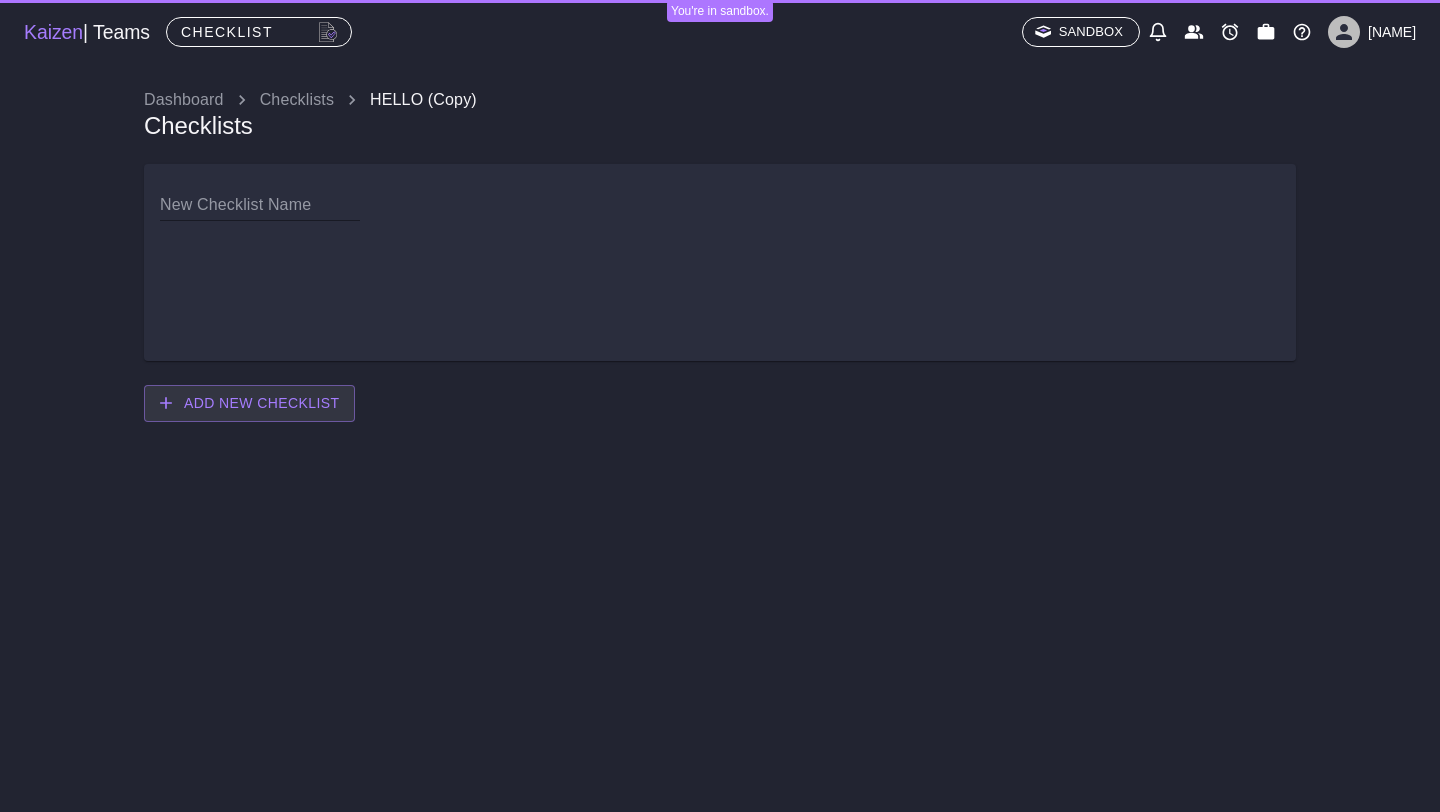 click on "Checklists" at bounding box center (297, 99) 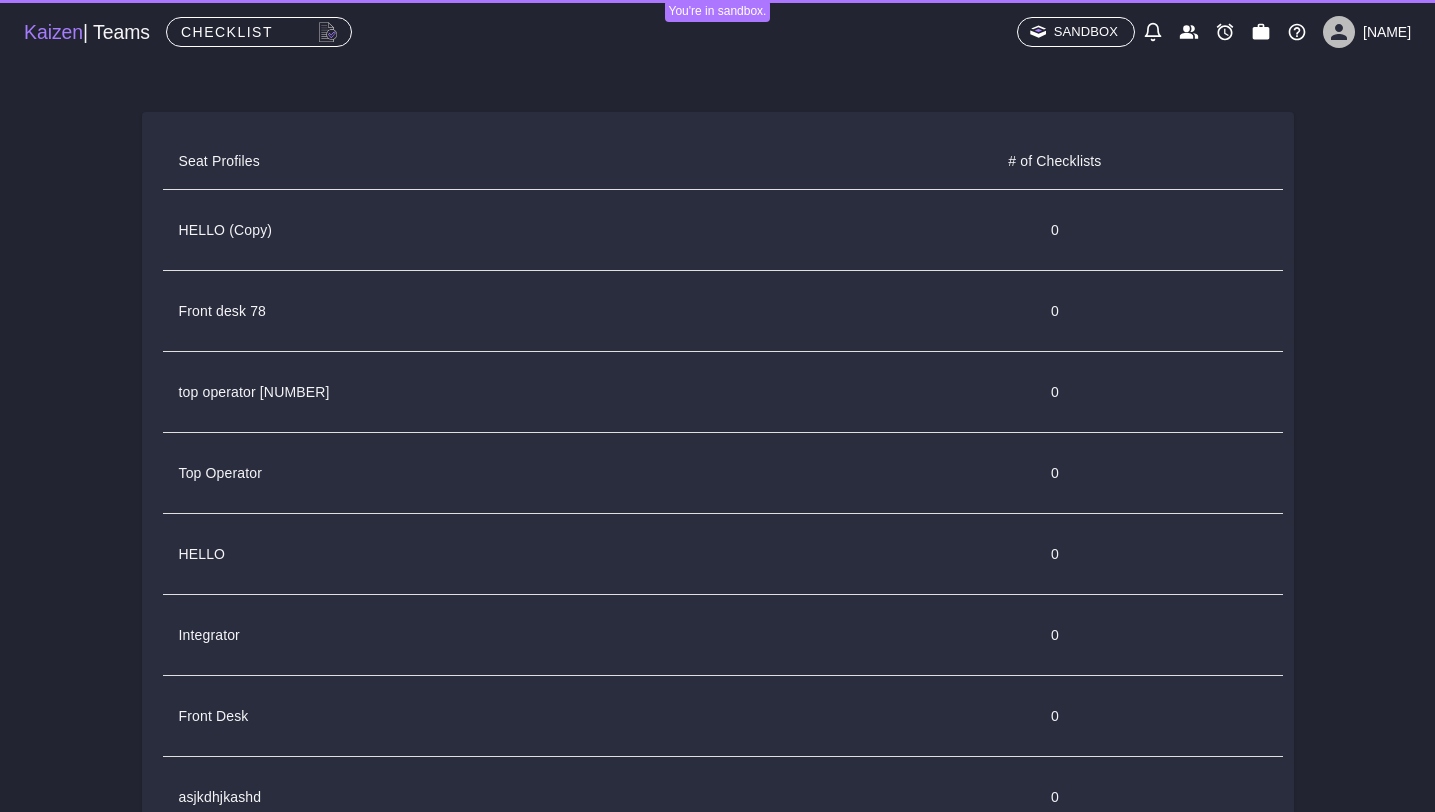 click on "HELLO (Copy)" at bounding box center [495, 230] 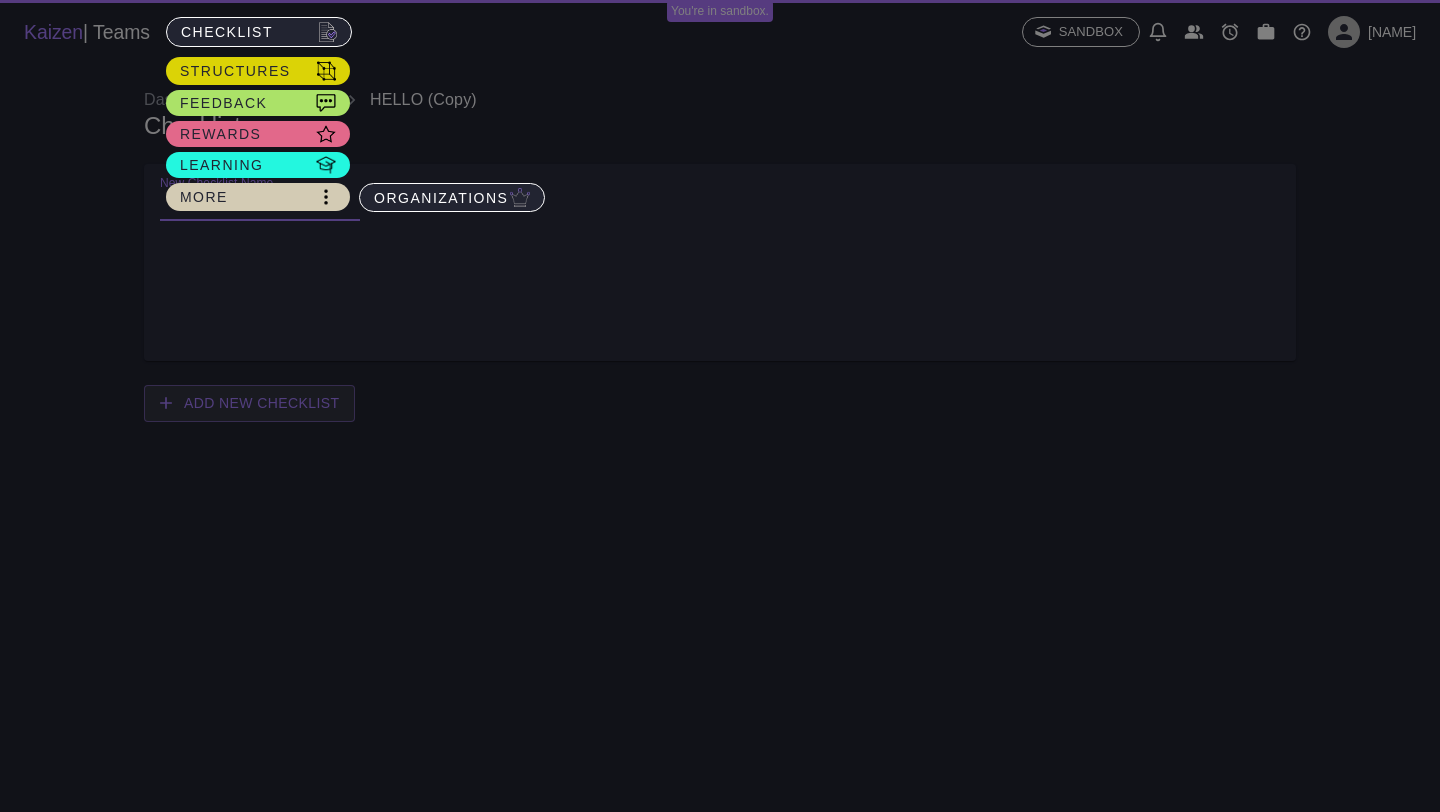 click at bounding box center (720, 405) 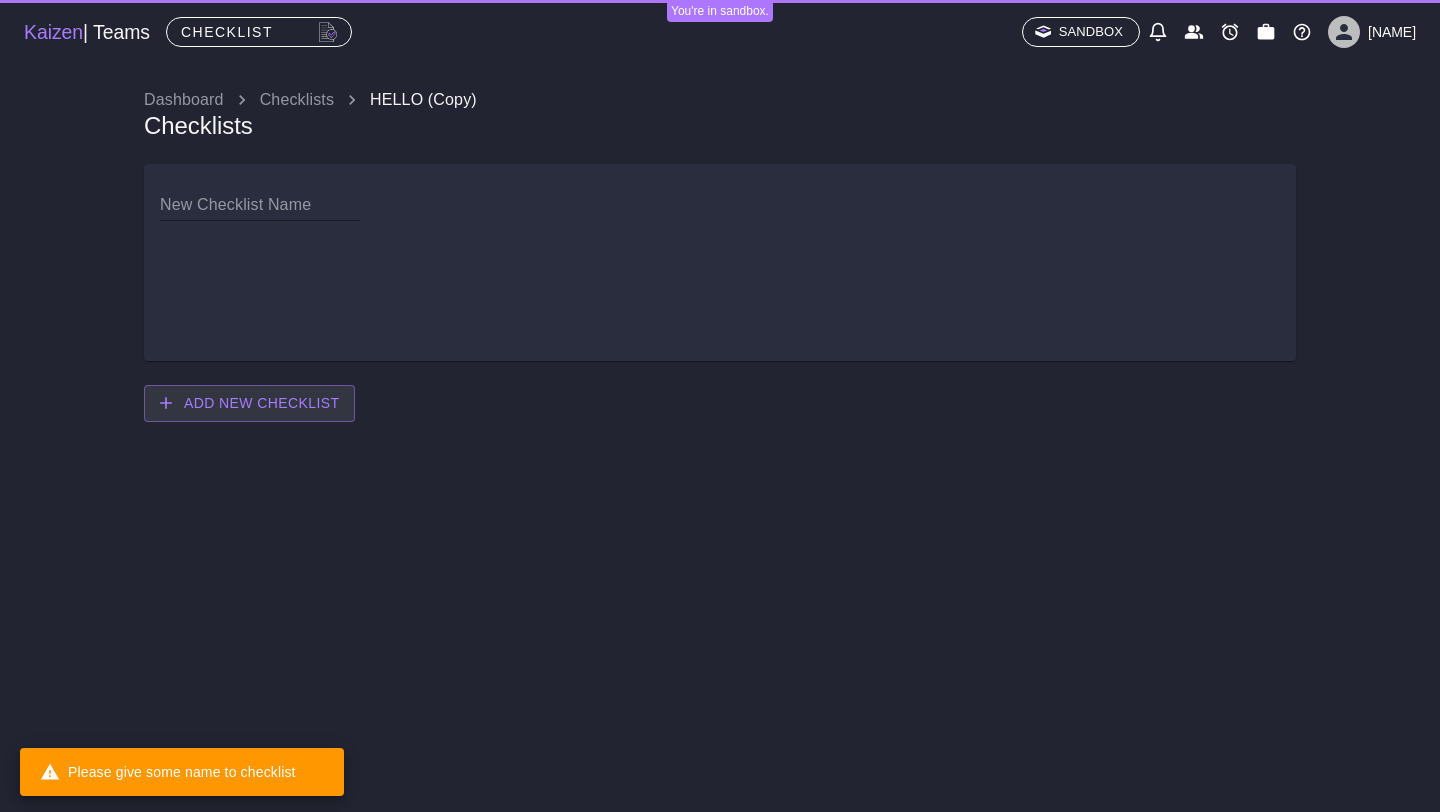 click on "Dashboard" at bounding box center [184, 99] 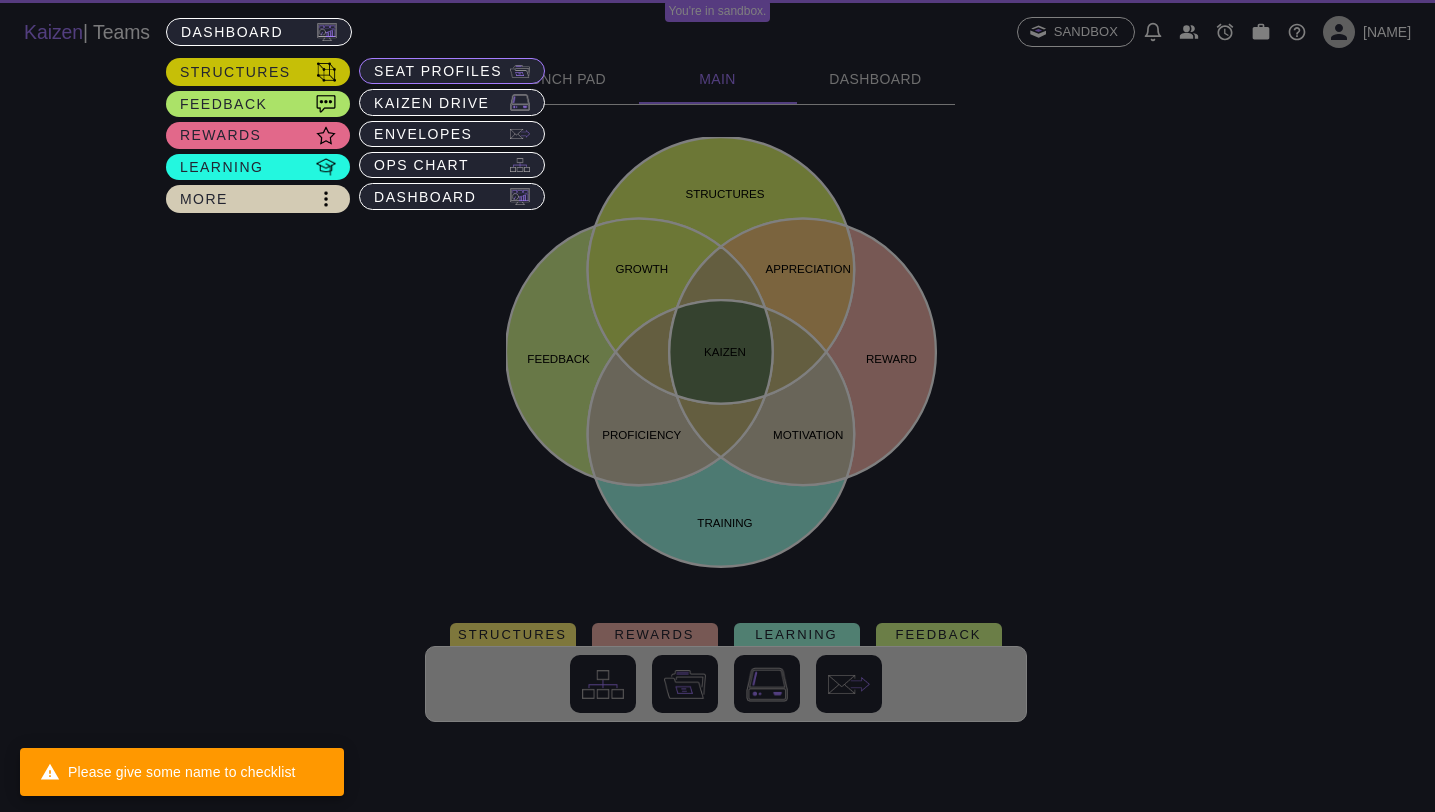 click on "Seat Profiles" at bounding box center (438, 71) 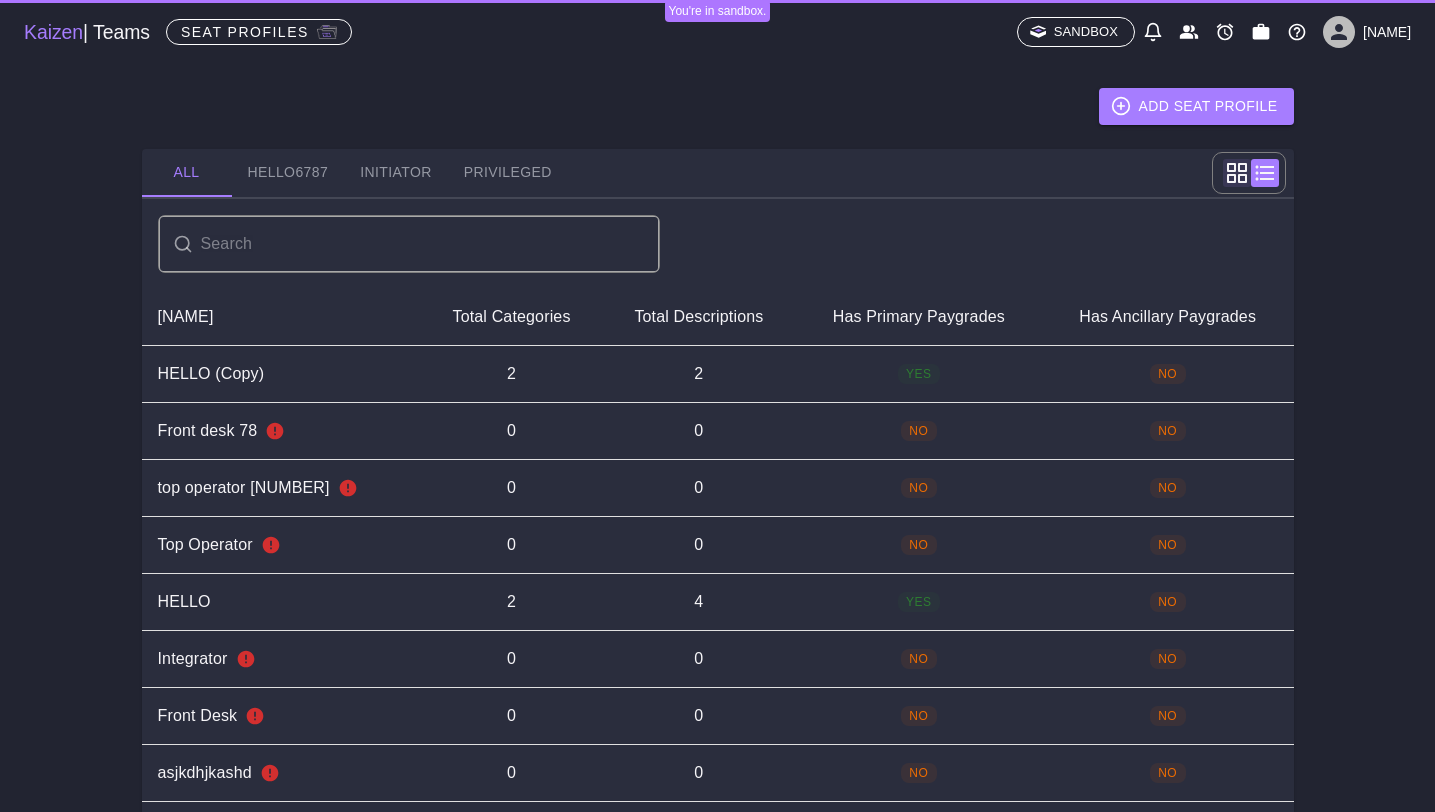 click on "HELLO6787" at bounding box center [288, 173] 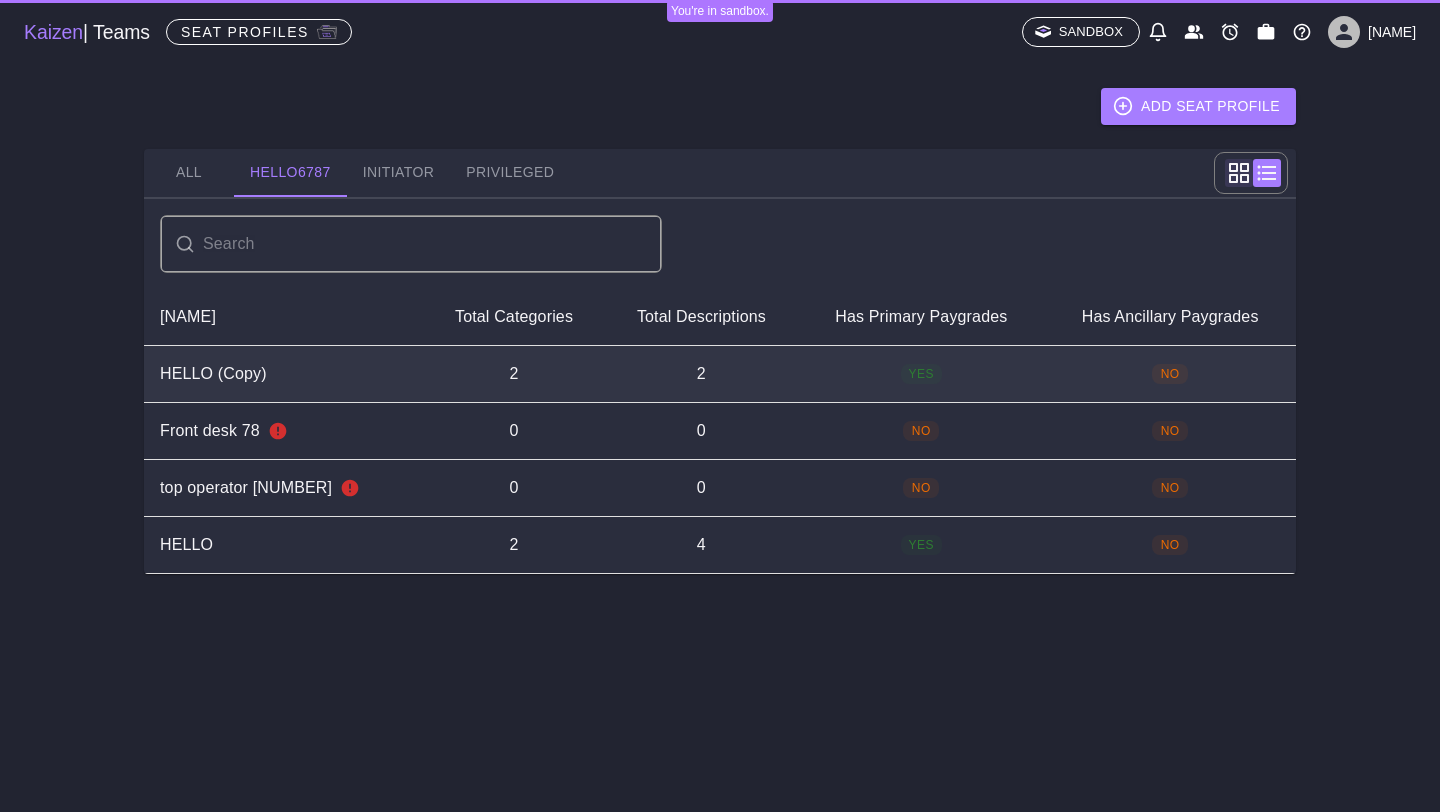 click on "HELLO (Copy)" at bounding box center [213, 374] 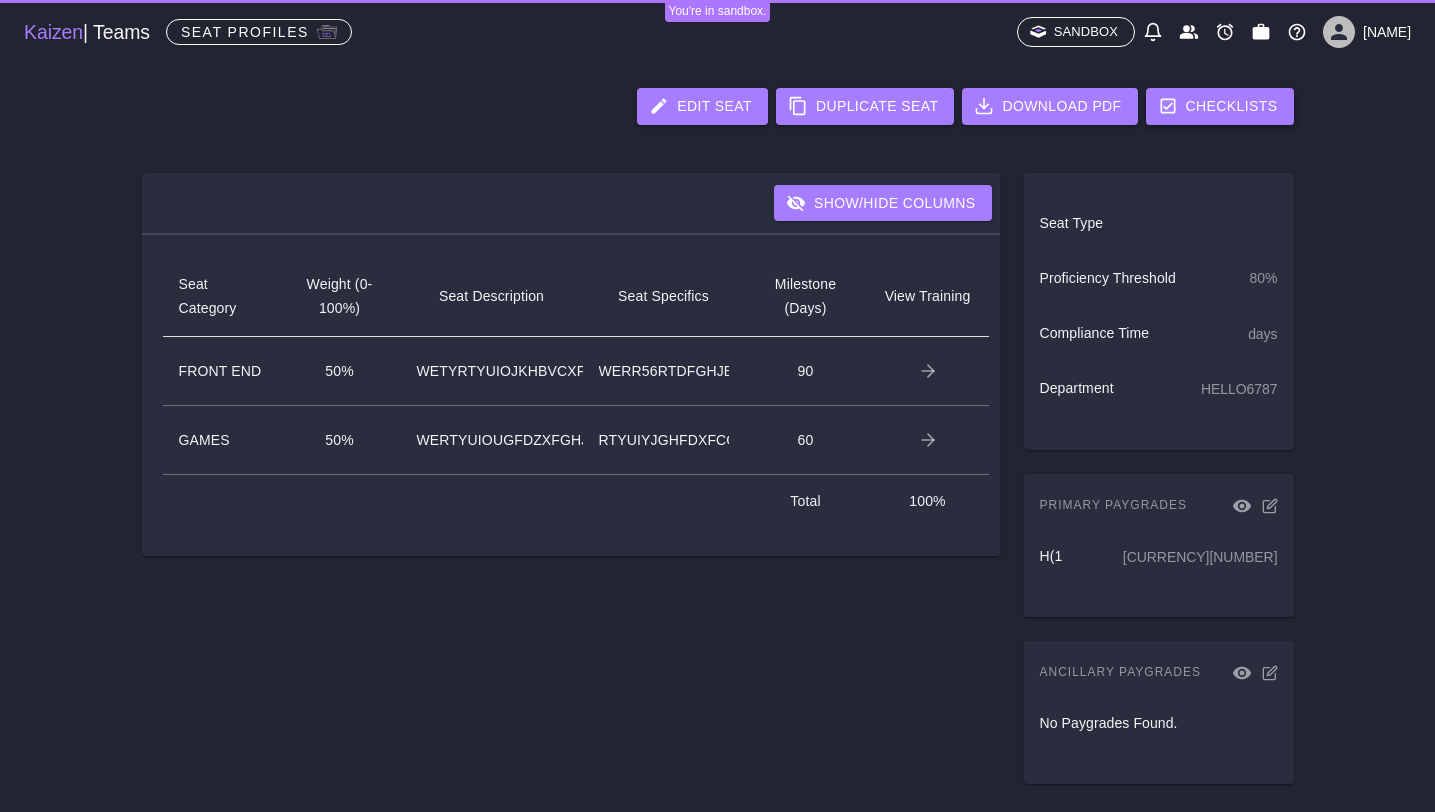 click on "Checklists" at bounding box center (1220, 106) 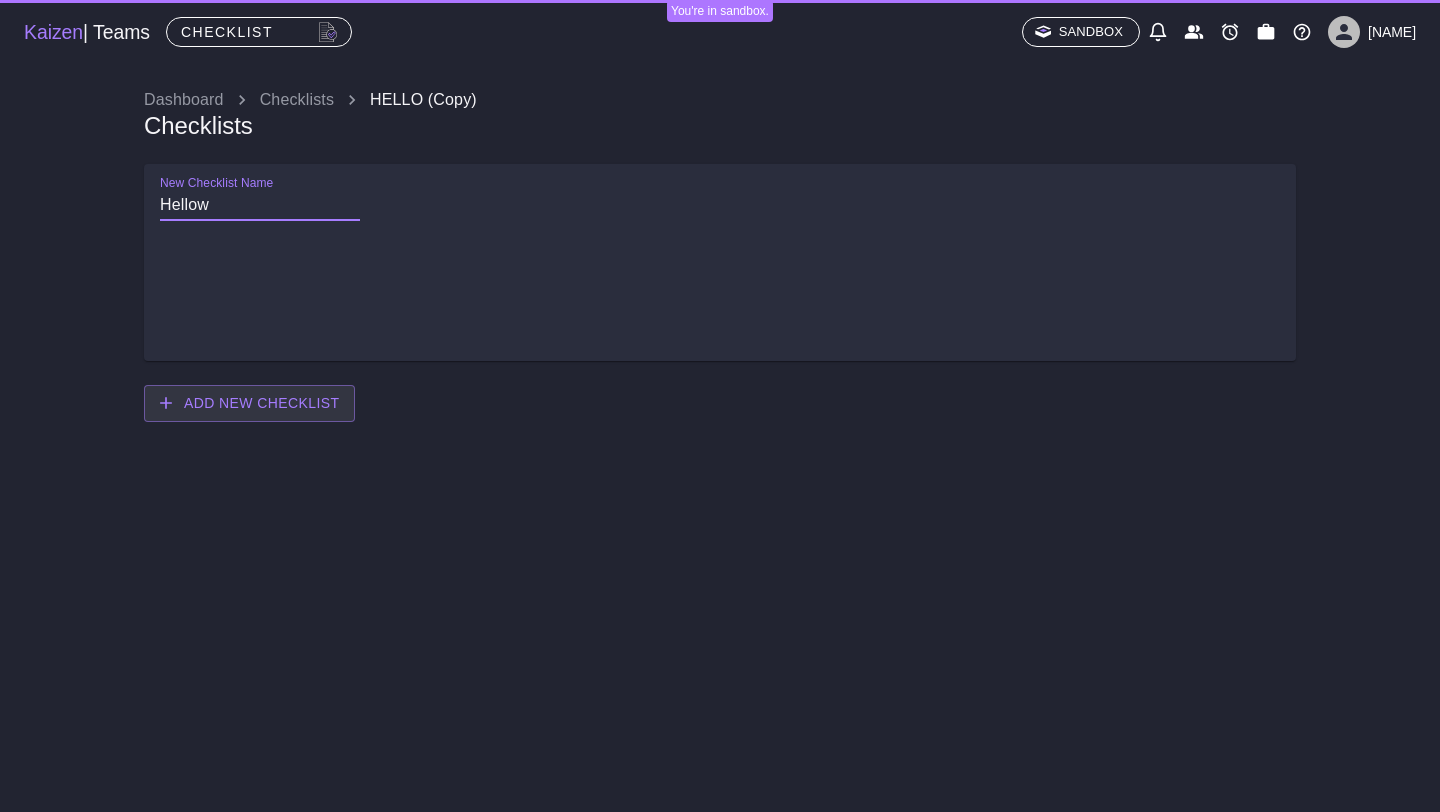 type on "Hellow" 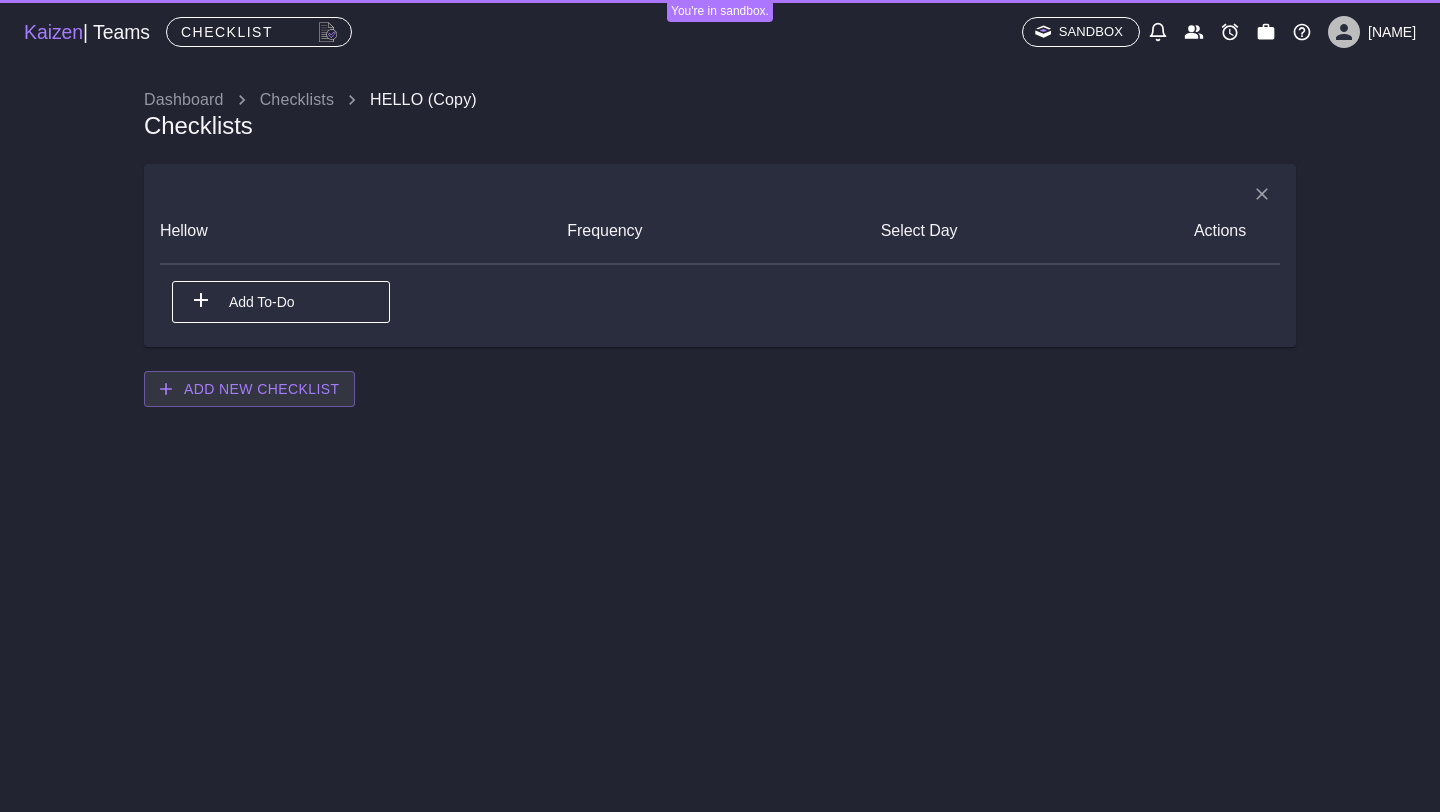 click on "Hellow Frequency Select Day Actions
To pick up a draggable item, press the space bar.
While dragging, use the arrow keys to move the item.
Press space again to drop the item in its new position, or press escape to cancel.
Add To-Do" at bounding box center (720, 255) 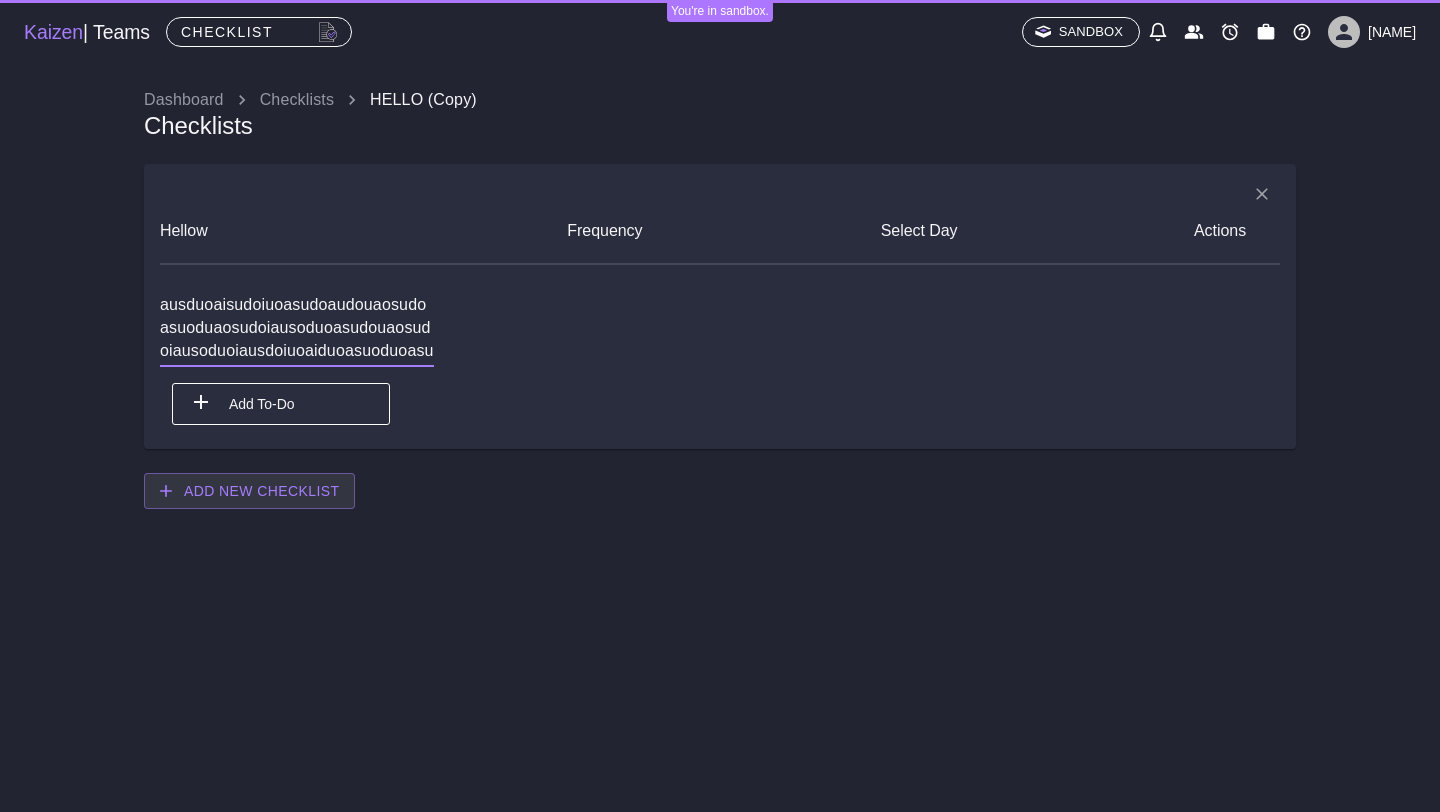 scroll, scrollTop: 43, scrollLeft: 0, axis: vertical 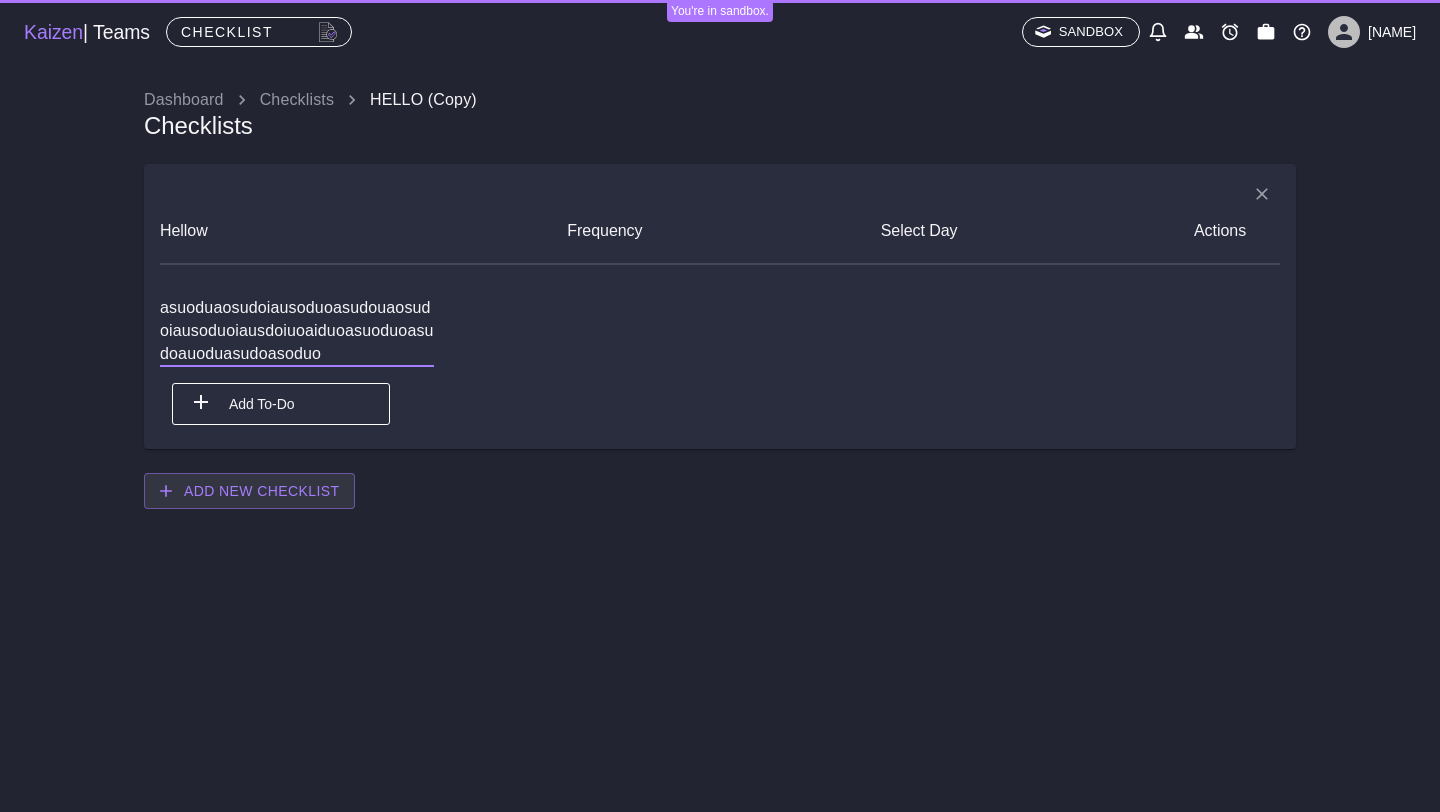 type on "iosaudioasioduoaisudoasuduoaisudoiausduoaisudoiuoasudoaudouaosudoasuoduaosudoiausoduoasudouaosudoiausoduoiausdoiuoaiduoasuoduoasudoauoduasudoasoduoa" 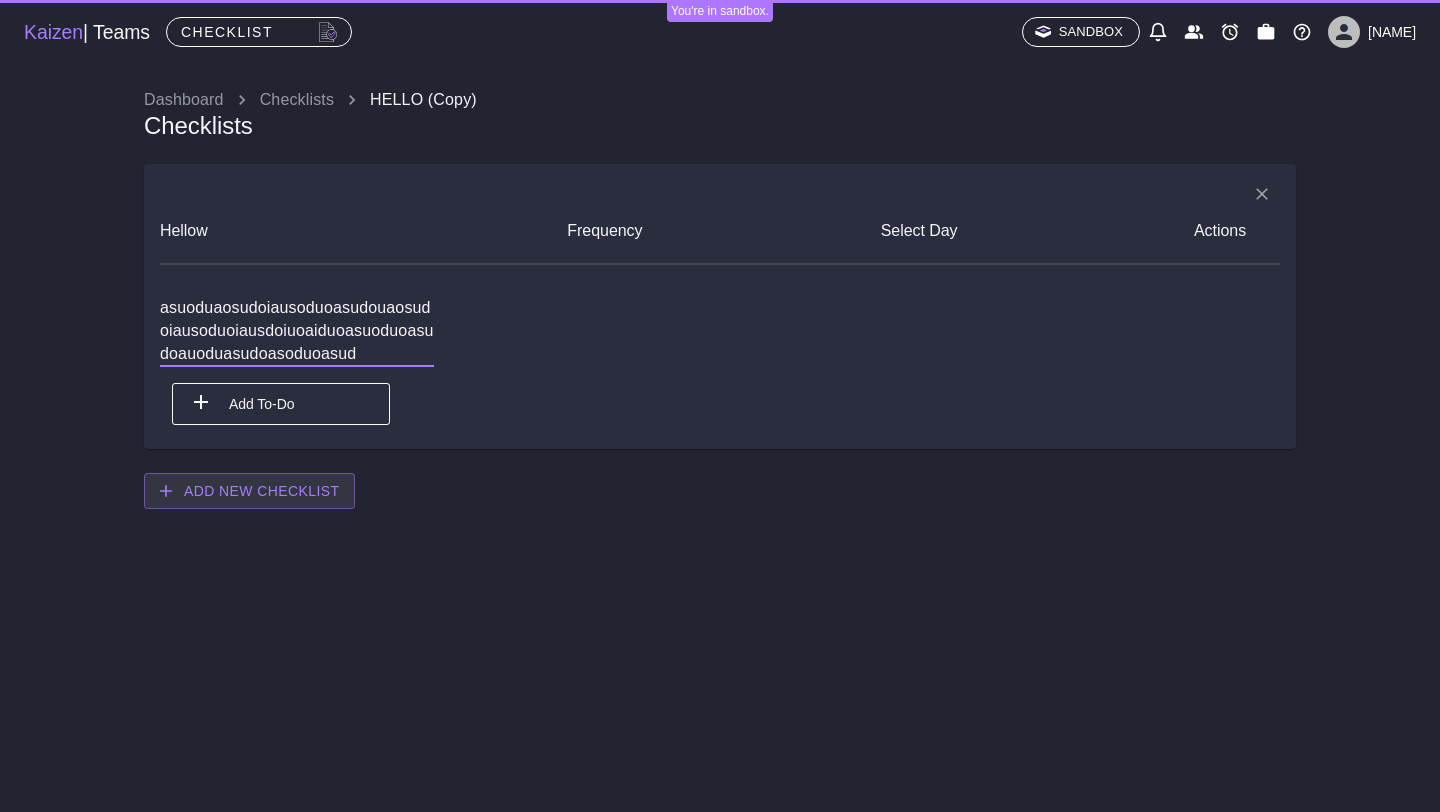 scroll, scrollTop: 23, scrollLeft: 0, axis: vertical 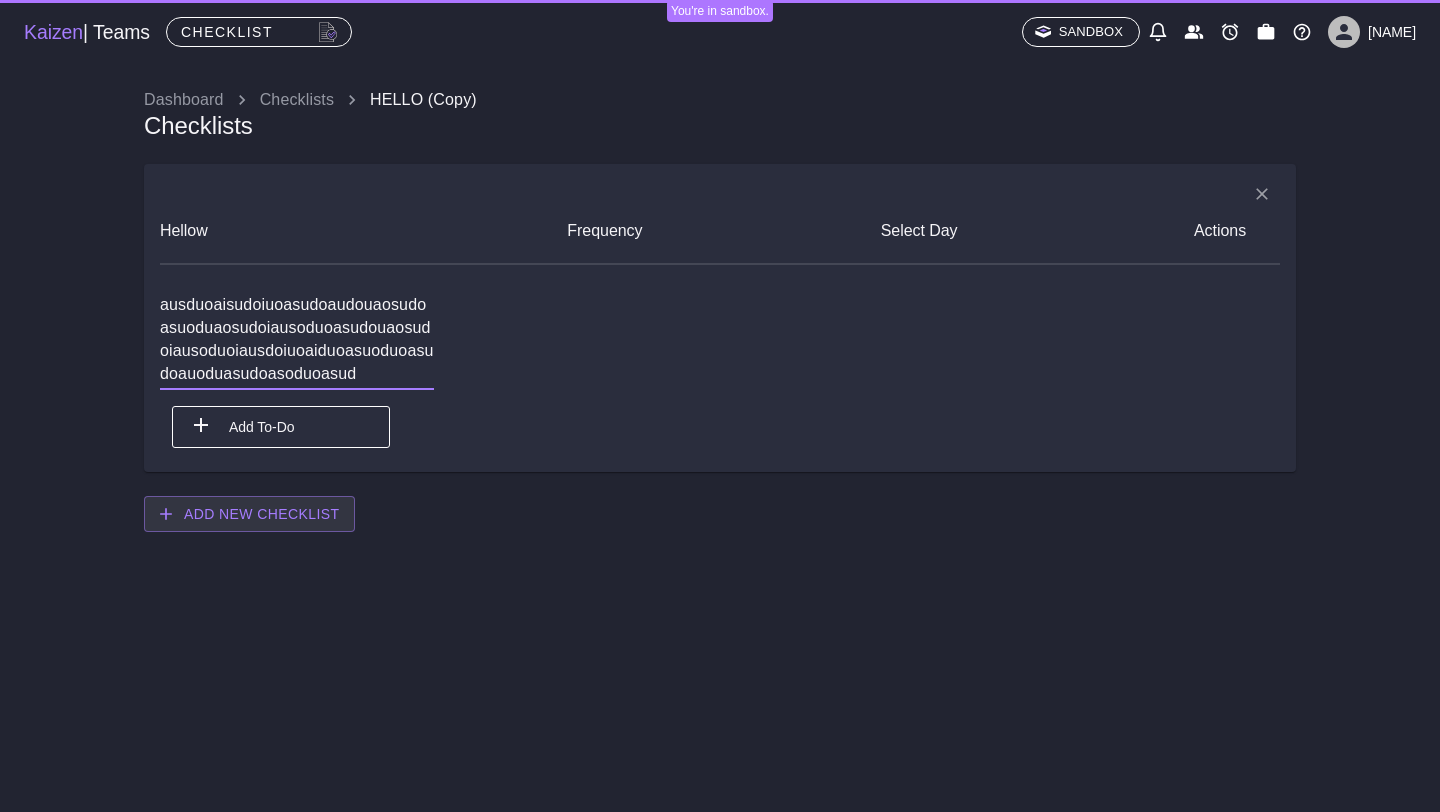 click on "Hellow Frequency Select Day Actions iosaudioasioduoaisudoasuduoaisudoiausduoaisudoiuoasudoaudouaosudoasuoduaosudoiausoduoasudouaosudoiausoduoiausdoiuoaiduoasuoduoasudoauoduasudoasoduoasud x
To pick up a draggable item, press the space bar.
While dragging, use the arrow keys to move the item.
Press space again to drop the item in its new position, or press escape to cancel.
Add To-Do
To pick up a draggable item, press the space bar.
While dragging, use the arrow keys to move the item.
Press space again to drop the item in its new position, or press escape to cancel.
Add New Checklist" at bounding box center [720, 348] 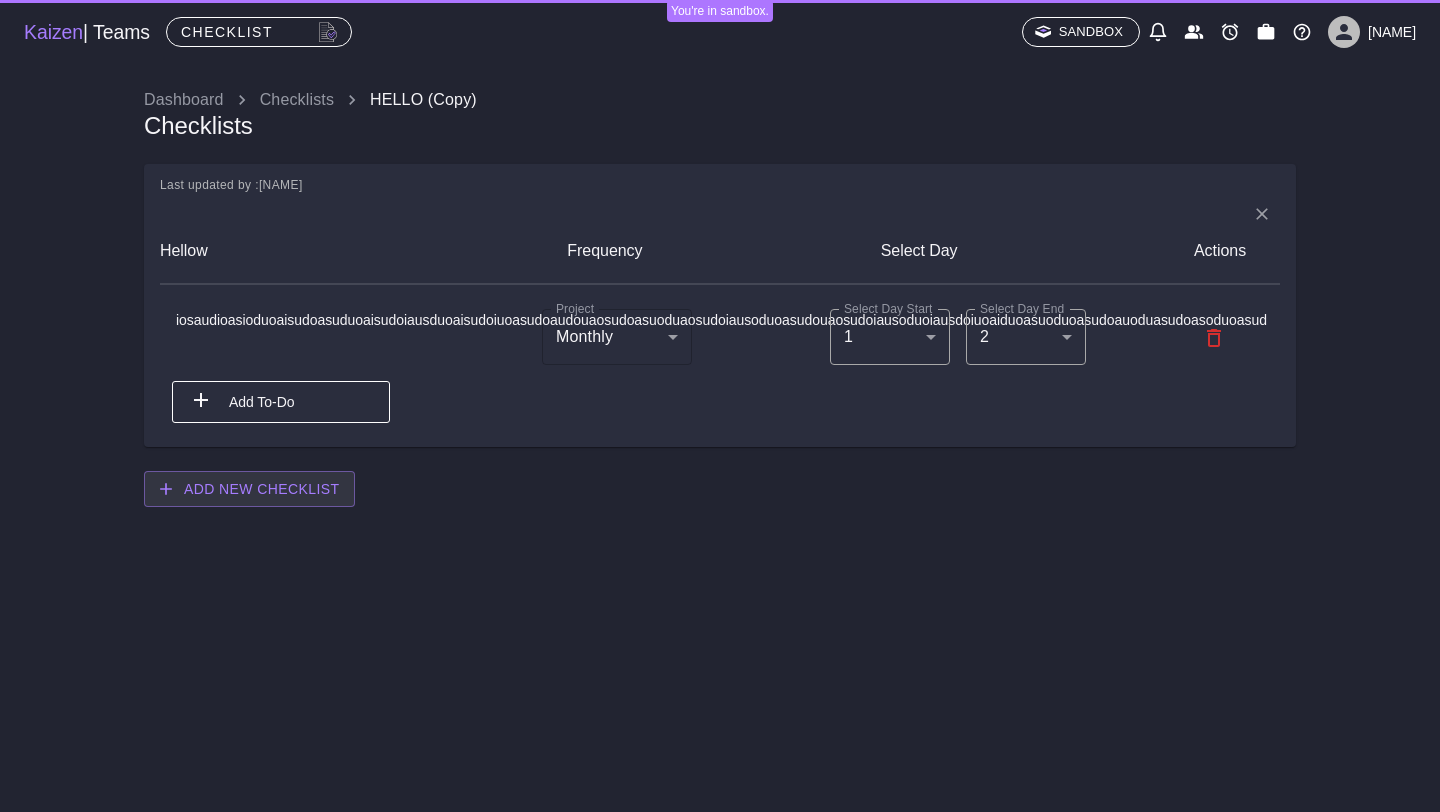 click on "You're in sandbox.   Kaizen  | Teams Checklist Sandbox [NAME] Dashboard Checklists HELLO (Copy) Checklists Last updated by :  [NAME] Hellow Frequency Select Day Actions iosaudioasioduoaisudoasuduoaisudoiausduoaisudoiuoasudoaudouaosudoasuoduaosudoiausoduoasudouaosudoiausoduoiausdoiuoaiduoasuoduoasudoauoduasudoasoduoasud Project Monthly monthly Project Select Day Start 1 1 Select Day Start Select Day End 2 2 Select Day End
To pick up a draggable item, press the space bar.
While dragging, use the arrow keys to move the item.
Press space again to drop the item in its new position, or press escape to cancel.
Add To-Do
To pick up a draggable item, press the space bar.
While dragging, use the arrow keys to move the item.
Press space again to drop the item in its new position, or press escape to cancel.
Add New Checklist
My Documents My Reviews My Profile My Training Material My Seats Posts Settings Logout" at bounding box center (720, 277) 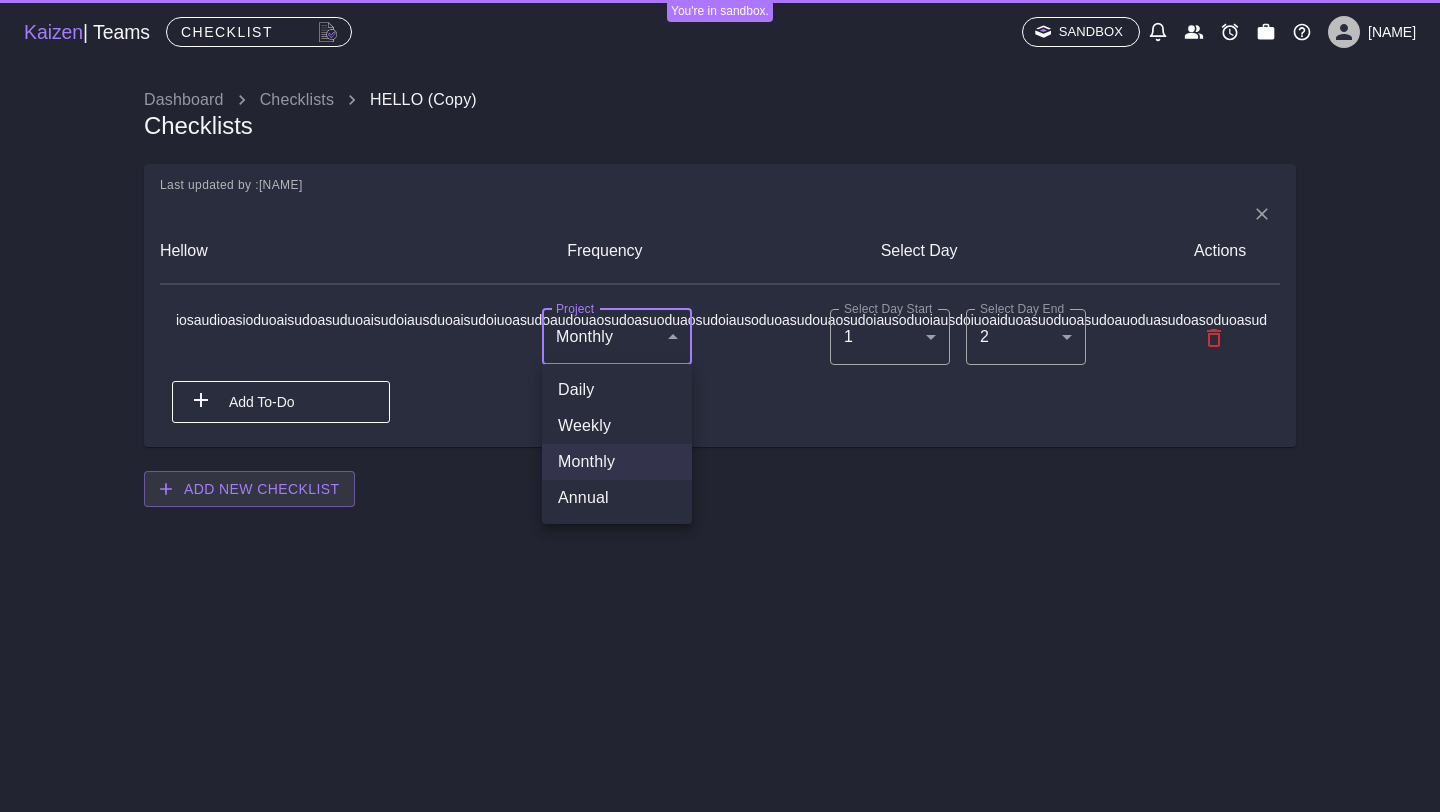 click on "Weekly" at bounding box center [617, 426] 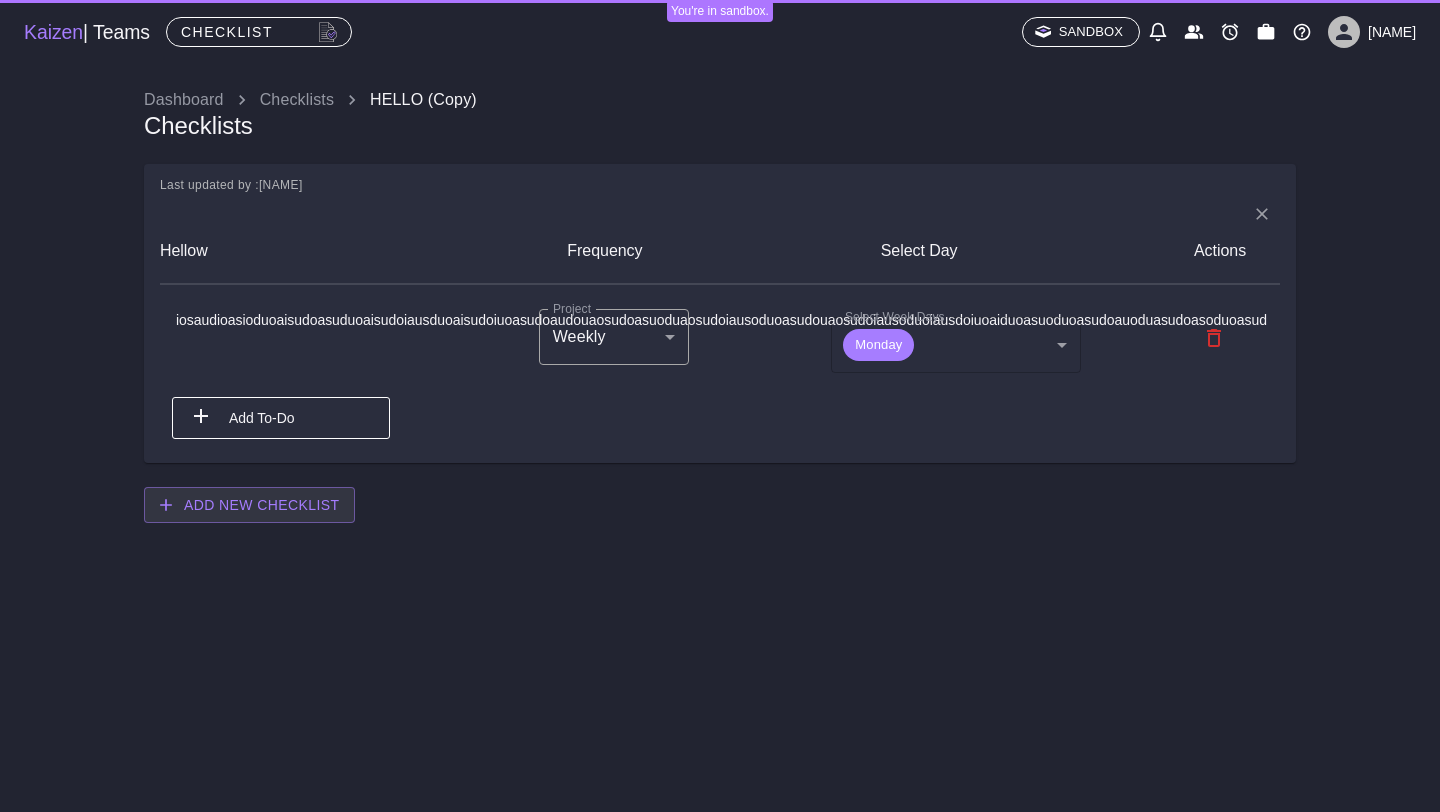 click on "Last updated by : [NAME] Hellow Frequency Select Day Actions iosaudioasioduoaisudoasuduoaisudoiausduoaisudoiuoasudoaudouaosudoasuoduaosudoiausoduoasudouaosudoiausoduoiausdoiuoaiduoasuoduoasudoauoduasudoasuduoasud Project Weekly weekly Project Select Week Days Monday 0 Select Week Days
To pick up a draggable item, press the space bar.
While dragging, use the arrow keys to move the item.
Press space again to drop the item in its new position, or press escape to cancel.
Add To-Do
To pick up a draggable item, press the space bar.
While dragging, use the arrow keys to move the item.
Press space again to drop the item in its new position, or press escape to cancel.
Add New Checklist
My Documents My Reviews My Profile My Training Material My Seats Posts Settings Logout" at bounding box center [720, 285] 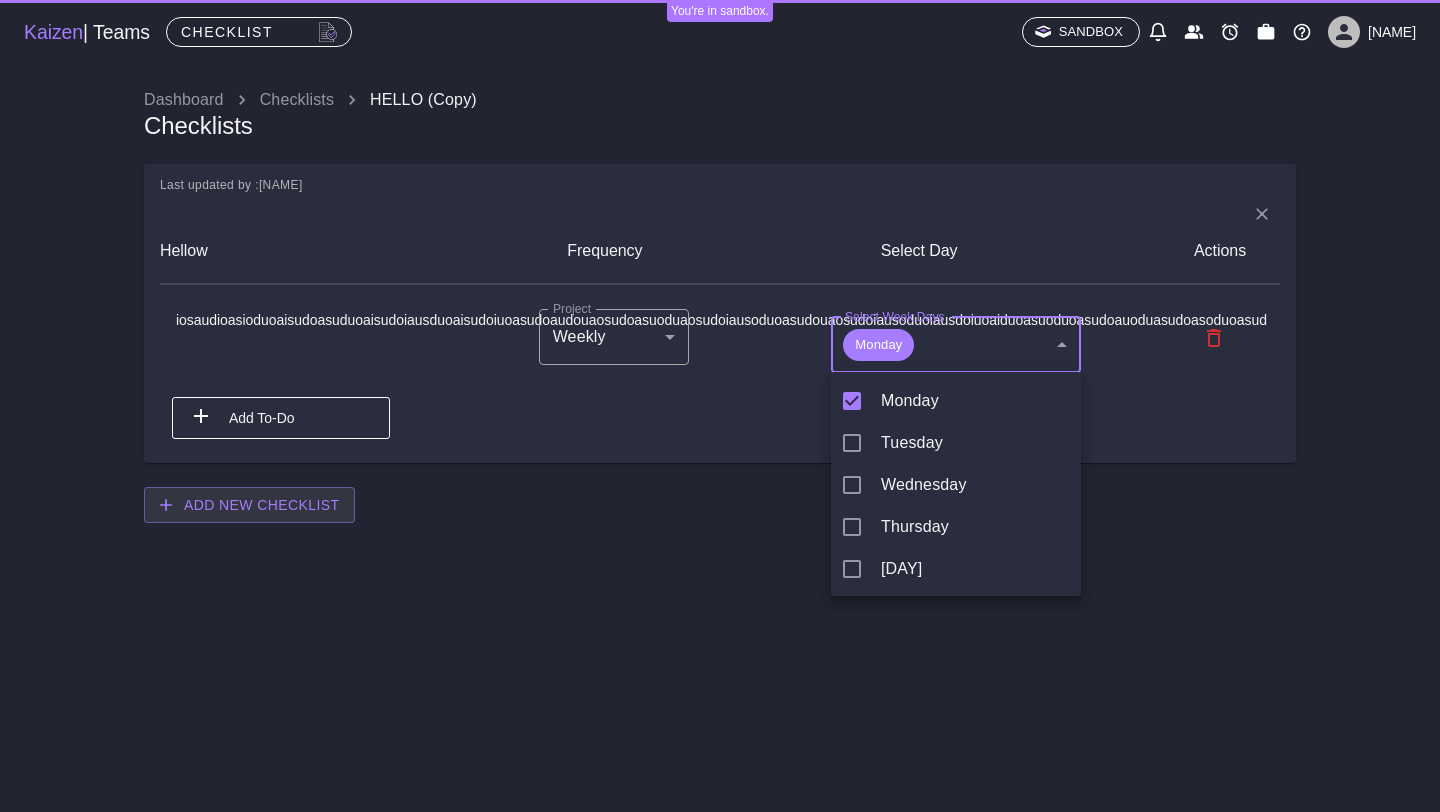 click at bounding box center [720, 406] 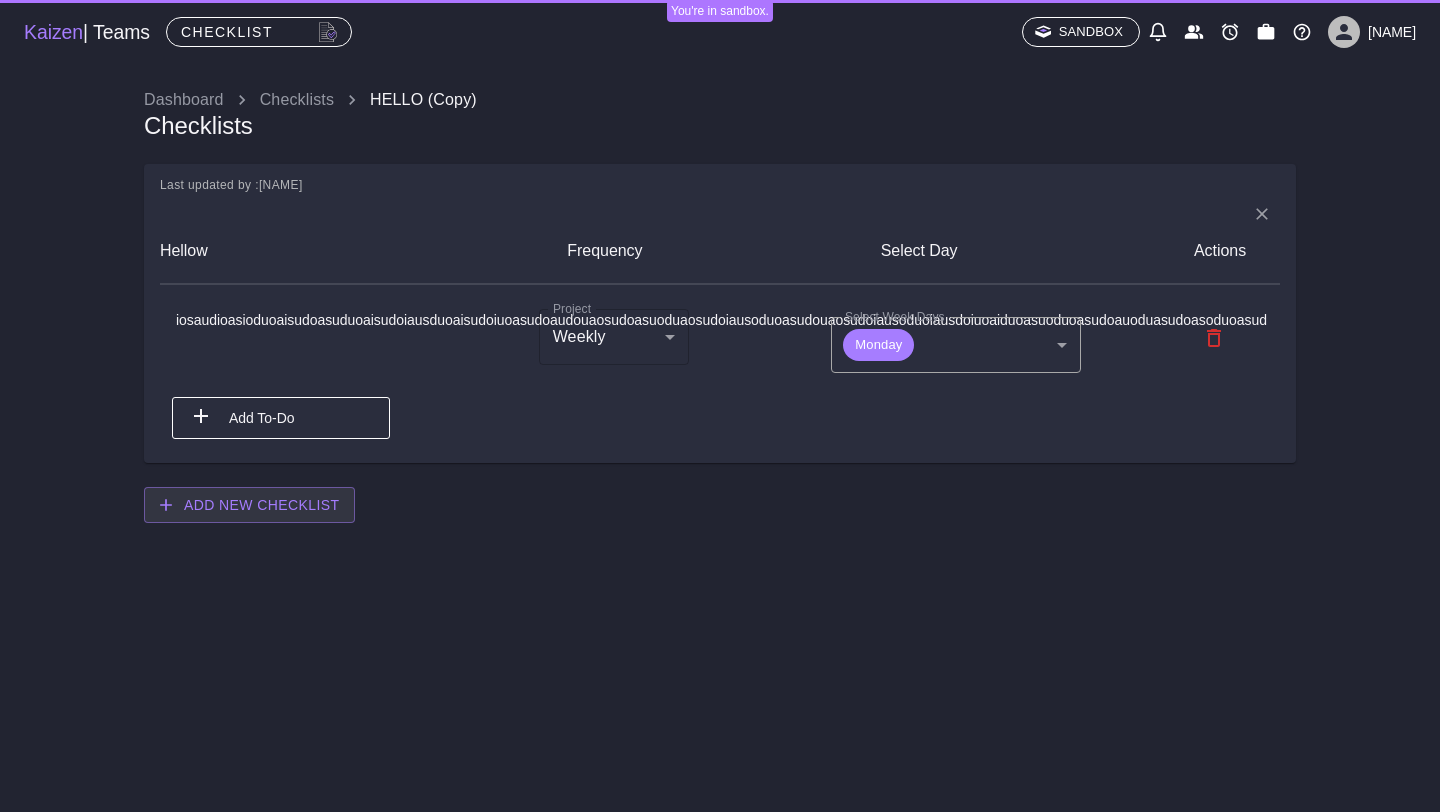 click on "Last updated by : [NAME] Hellow Frequency Select Day Actions iosaudioasioduoaisudoasuduoaisudoiausduoaisudoiuoasudoaudouaosudoasuoduaosudoiausoduoasudouaosudoiausoduoiausdoiuoaiduoasuoduoasudoauoduasudoasuduoasud Project Weekly weekly Project Select Week Days Monday 0 Select Week Days
To pick up a draggable item, press the space bar.
While dragging, use the arrow keys to move the item.
Press space again to drop the item in its new position, or press escape to cancel.
Add To-Do
To pick up a draggable item, press the space bar.
While dragging, use the arrow keys to move the item.
Press space again to drop the item in its new position, or press escape to cancel.
Add New Checklist
My Documents My Reviews My Profile My Training Material My Seats Posts Settings Logout" at bounding box center [720, 285] 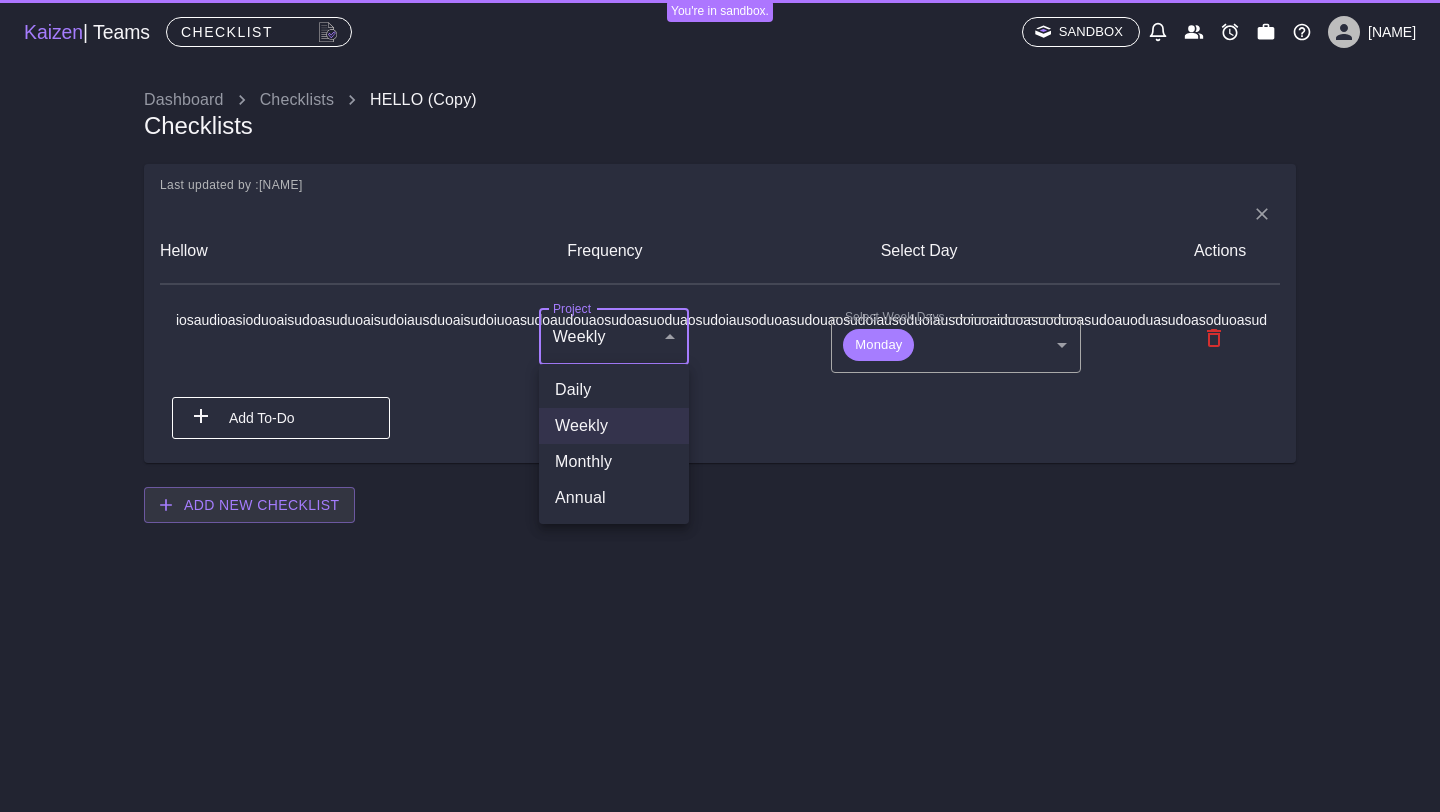 click on "Annual" at bounding box center (614, 498) 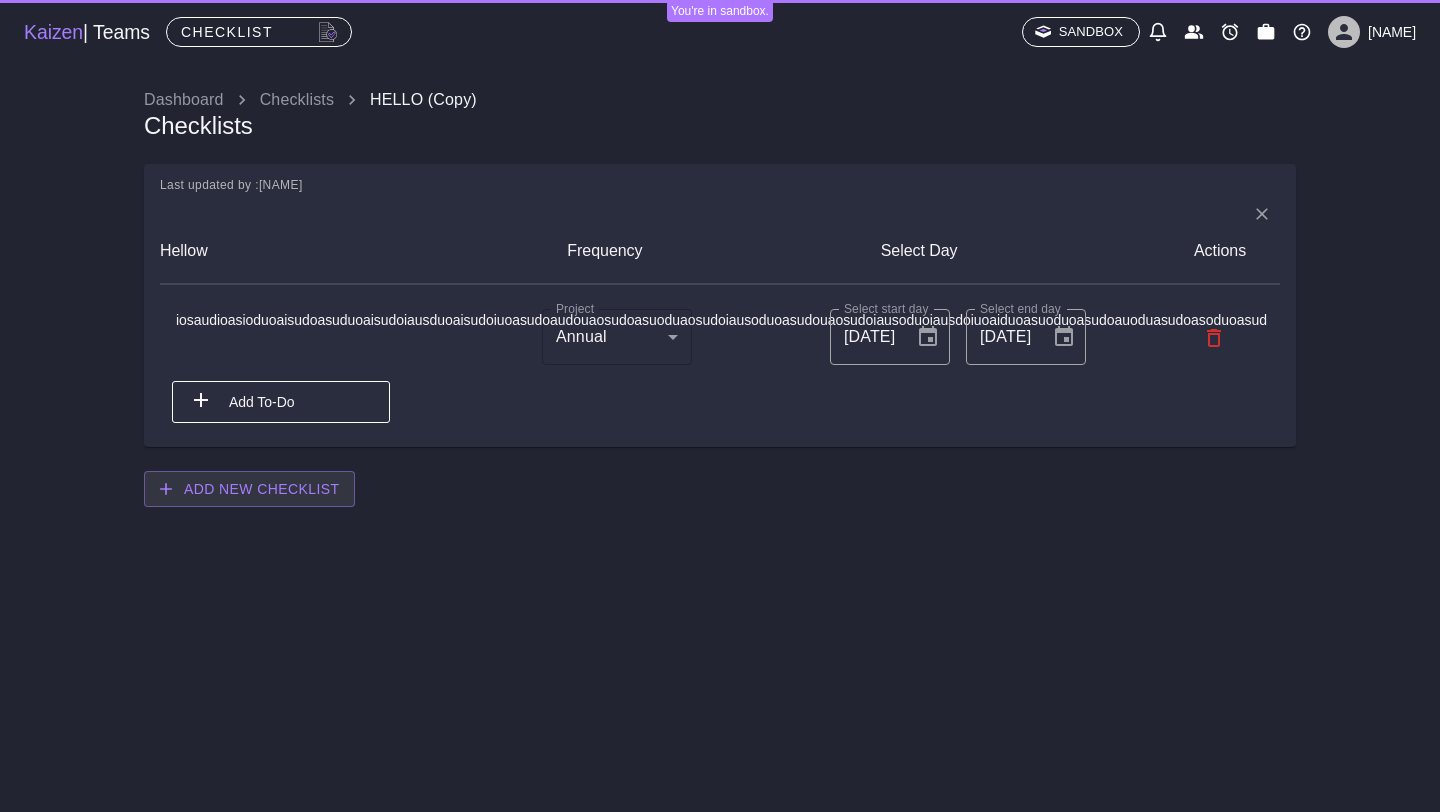 click on "You're in sandbox.   Kaizen  | Teams Checklist Sandbox [NAME] Dashboard Checklists HELLO (Copy) Checklists Last updated by :  [NAME] Hellow Frequency Select Day Actions iosaudioasioduoaisudoasuduoaisudoiausduoaisudoiuoasudoaudouaosudoasuoduaosudoiausoduoasudouaosudoiausoduoiausdoiuoaiduoasuoduoasudoauoduasudoasoduoasud Project Annual annual Project Select start day 01/01/2025 Select start day Select end day 01/02/2025 Select end day
To pick up a draggable item, press the space bar.
While dragging, use the arrow keys to move the item.
Press space again to drop the item in its new position, or press escape to cancel.
Add To-Do
To pick up a draggable item, press the space bar.
While dragging, use the arrow keys to move the item.
Press space again to drop the item in its new position, or press escape to cancel.
Add New Checklist
My Documents My Reviews My Profile My Training Material My Seats Posts Settings Logout" at bounding box center [720, 277] 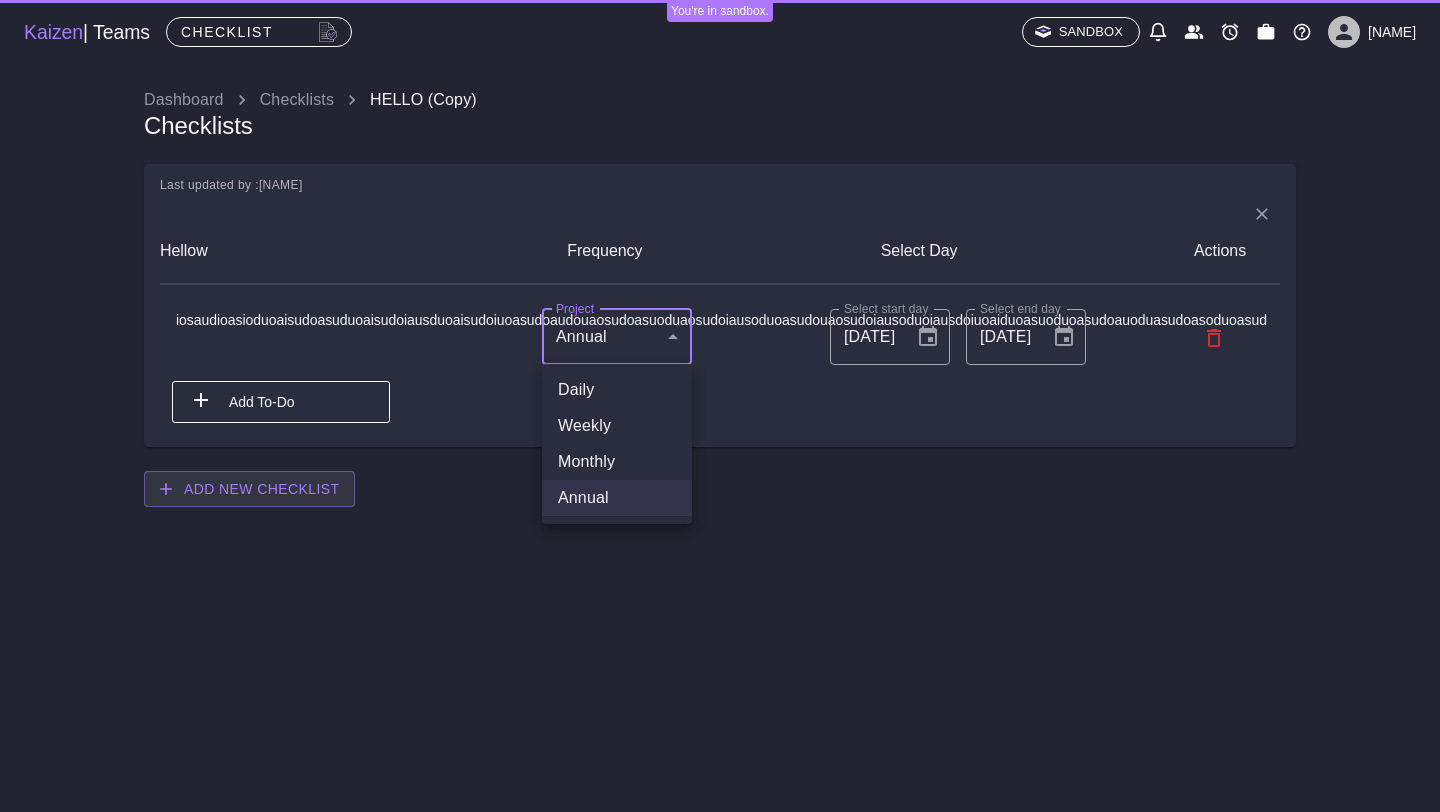 click on "Monthly" at bounding box center (617, 462) 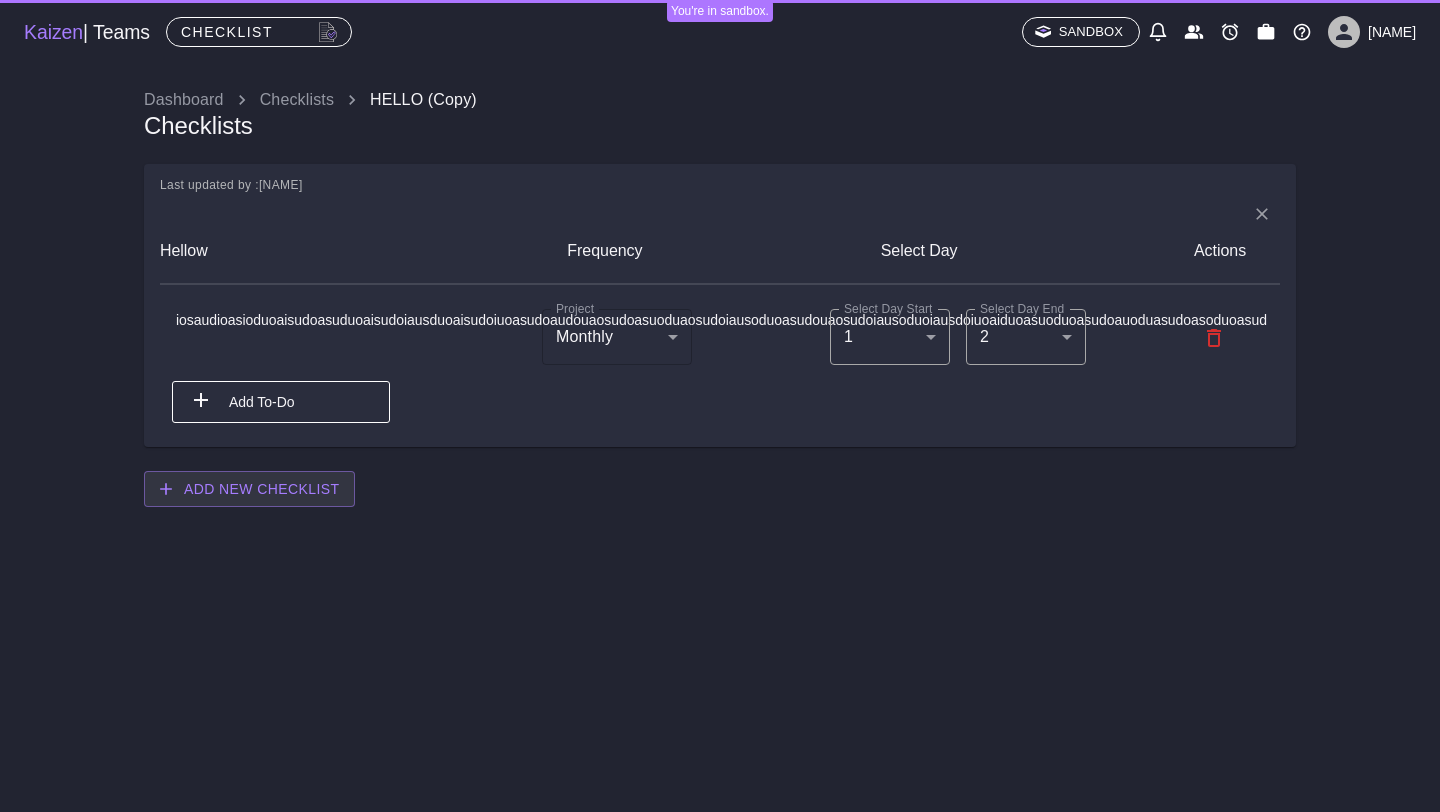 click on "You're in sandbox.   Kaizen  | Teams Checklist Sandbox [NAME] Dashboard Checklists HELLO (Copy) Checklists Last updated by :  [NAME] Hellow Frequency Select Day Actions iosaudioasioduoaisudoasuduoaisudoiausduoaisudoiuoasudoaudouaosudoasuoduaosudoiausoduoasudouaosudoiausoduoiausdoiuoaiduoasuoduoasudoauoduasudoasoduoasud Project Monthly monthly Project Select Day Start 1 1 Select Day Start Select Day End 2 2 Select Day End
To pick up a draggable item, press the space bar.
While dragging, use the arrow keys to move the item.
Press space again to drop the item in its new position, or press escape to cancel.
Add To-Do
To pick up a draggable item, press the space bar.
While dragging, use the arrow keys to move the item.
Press space again to drop the item in its new position, or press escape to cancel.
Add New Checklist
My Documents My Reviews My Profile My Training Material My Seats Posts Settings Logout" at bounding box center [720, 277] 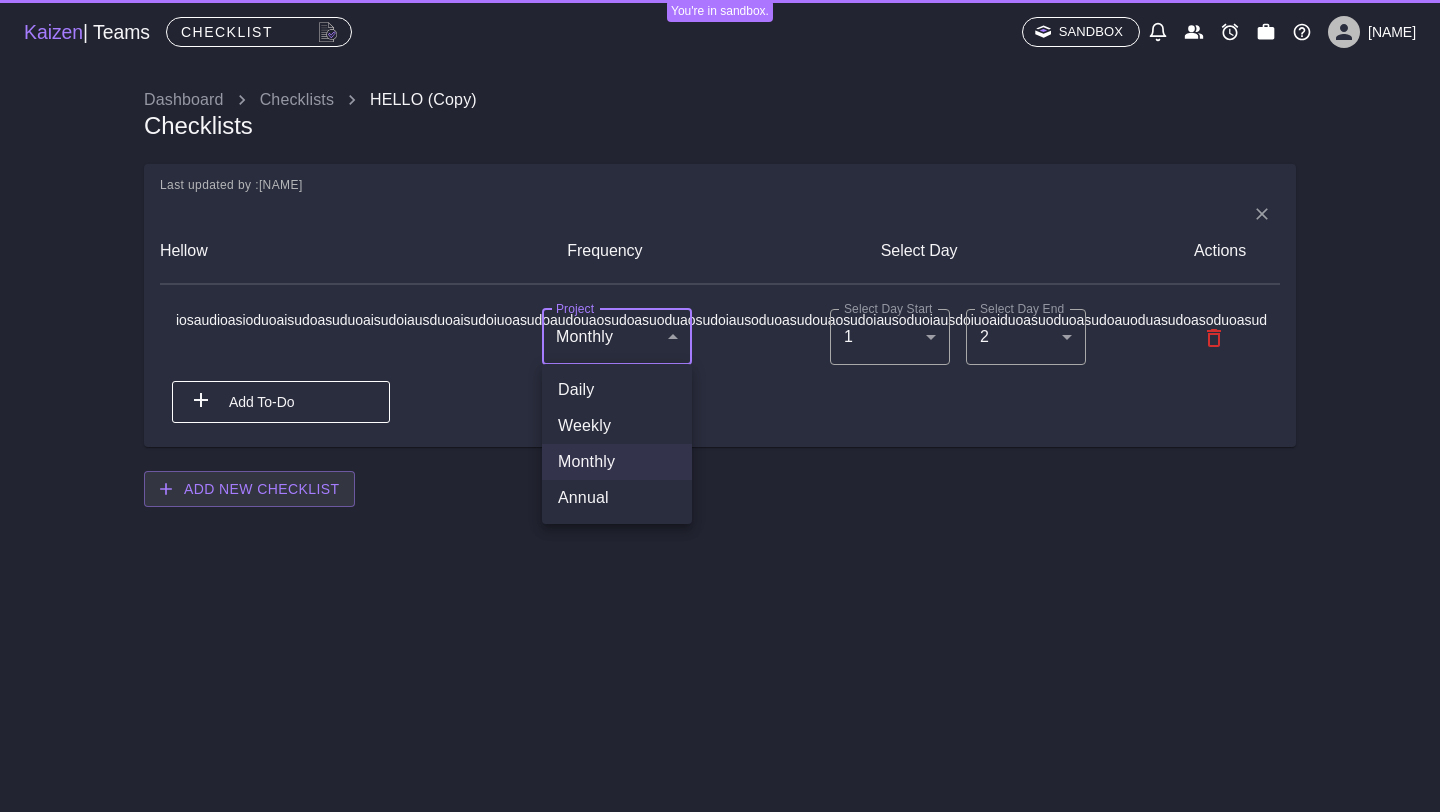 click on "Weekly" at bounding box center [617, 426] 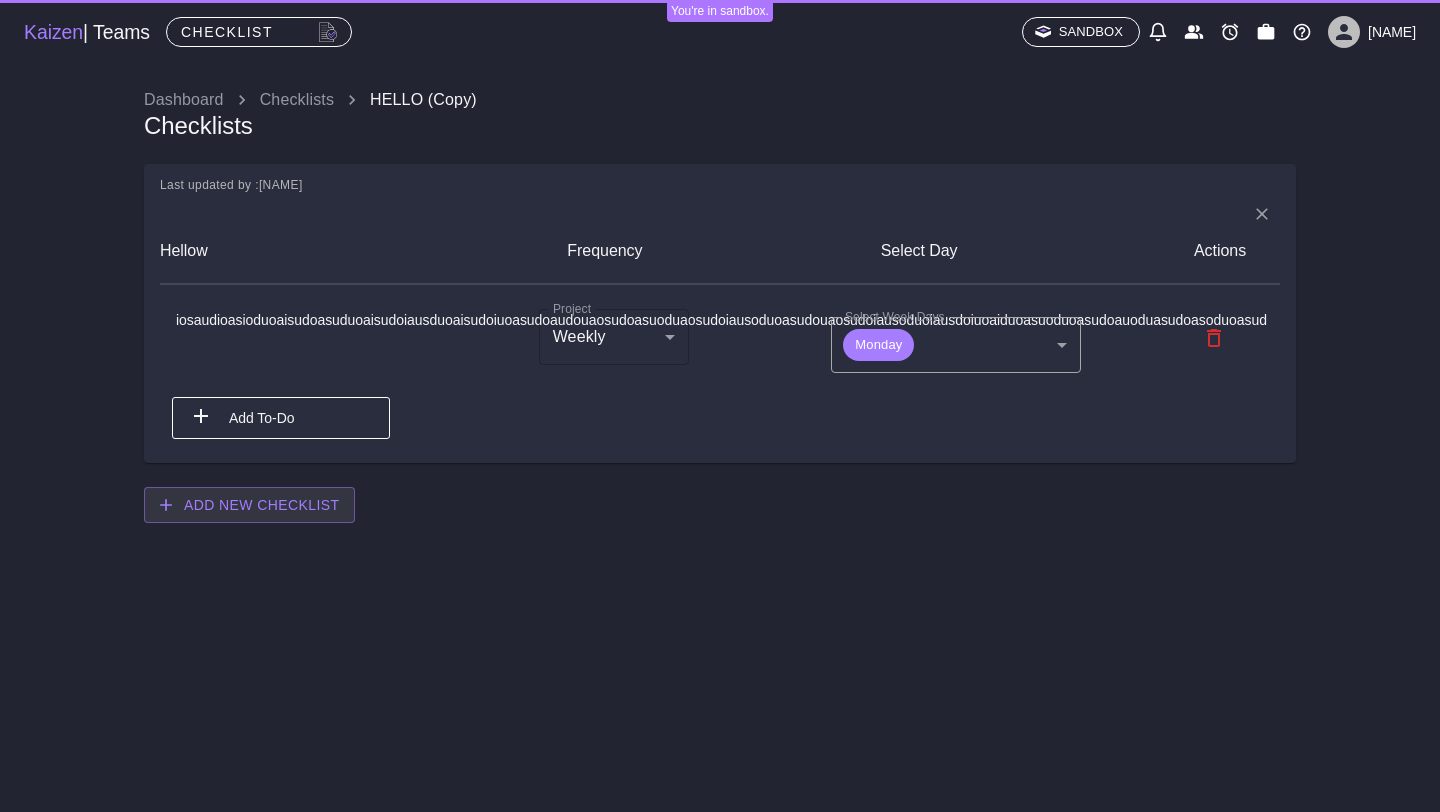 click on "Last updated by : [NAME] Hellow Frequency Select Day Actions iosaudioasioduoaisudoasuduoaisudoiausduoaisudoiuoasudoaudouaosudoasuoduaosudoiausoduoasudouaosudoiausoduoiausdoiuoaiduoasuoduoasudoauoduasudoasuduoasud Project Weekly weekly Project Select Week Days Monday 0 Select Week Days
To pick up a draggable item, press the space bar.
While dragging, use the arrow keys to move the item.
Press space again to drop the item in its new position, or press escape to cancel.
Add To-Do
To pick up a draggable item, press the space bar.
While dragging, use the arrow keys to move the item.
Press space again to drop the item in its new position, or press escape to cancel.
Add New Checklist
My Documents My Reviews My Profile My Training Material My Seats Posts Settings Logout" at bounding box center (720, 285) 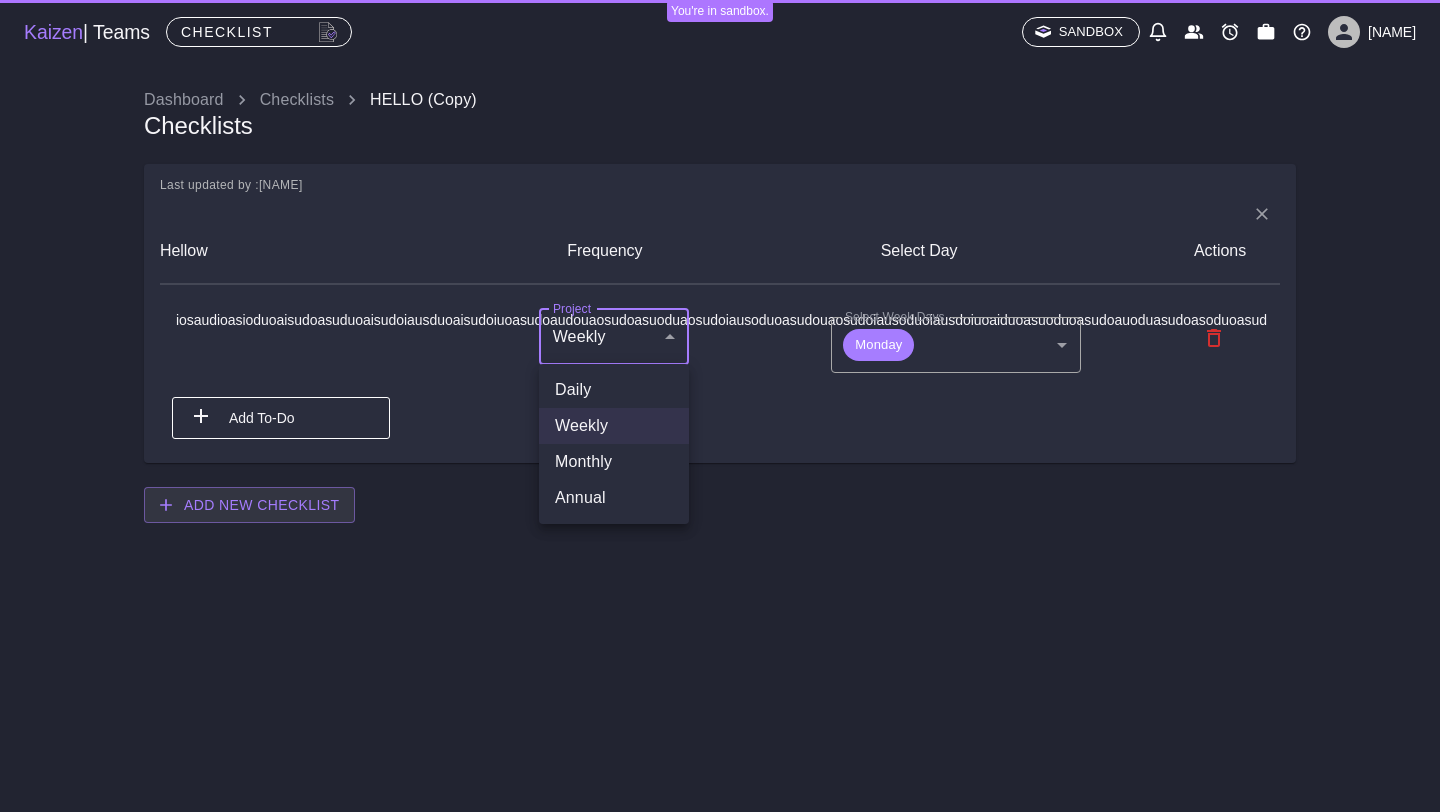 click on "Daily" at bounding box center [614, 390] 